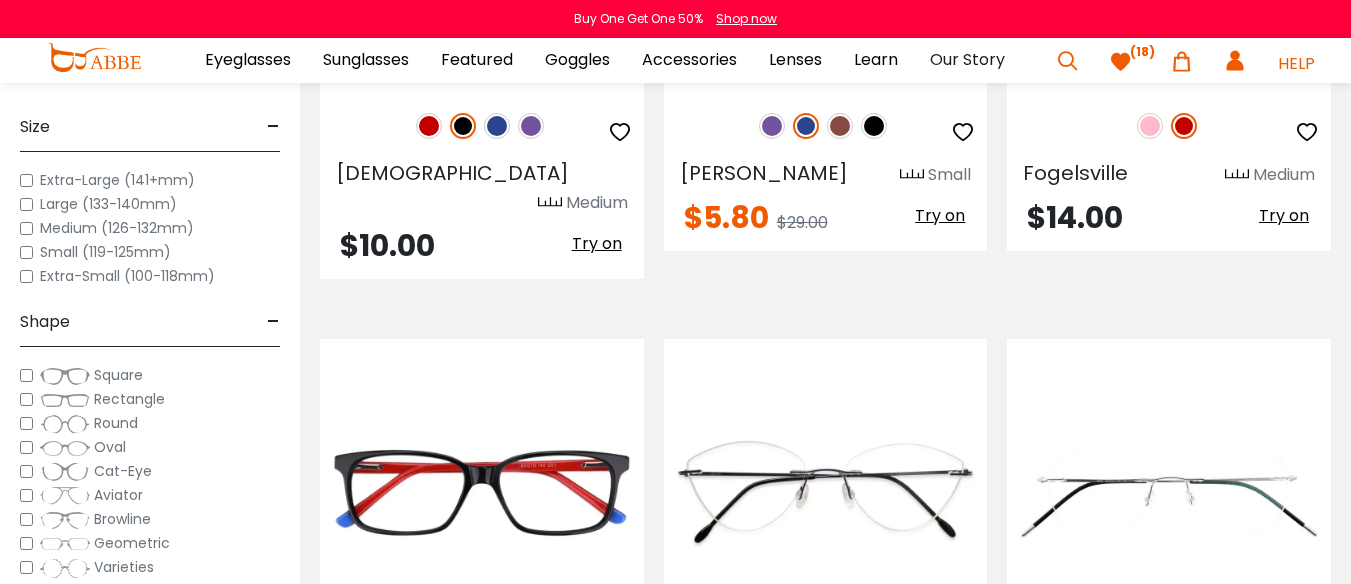 scroll, scrollTop: 0, scrollLeft: 0, axis: both 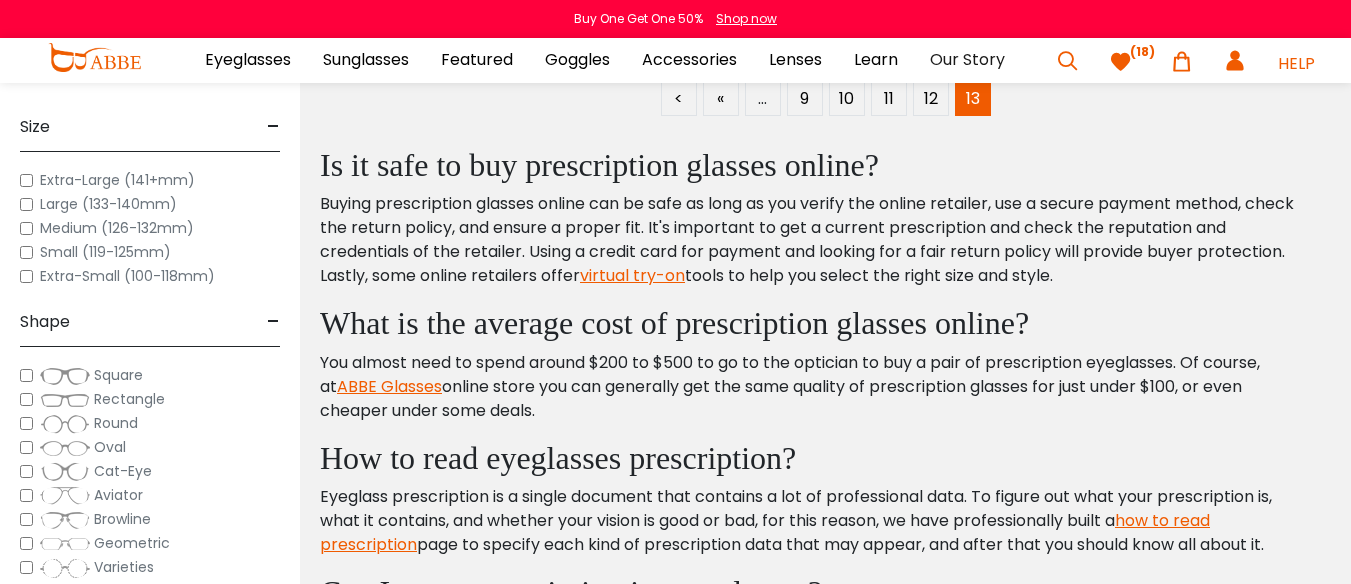 click at bounding box center (482, -211) 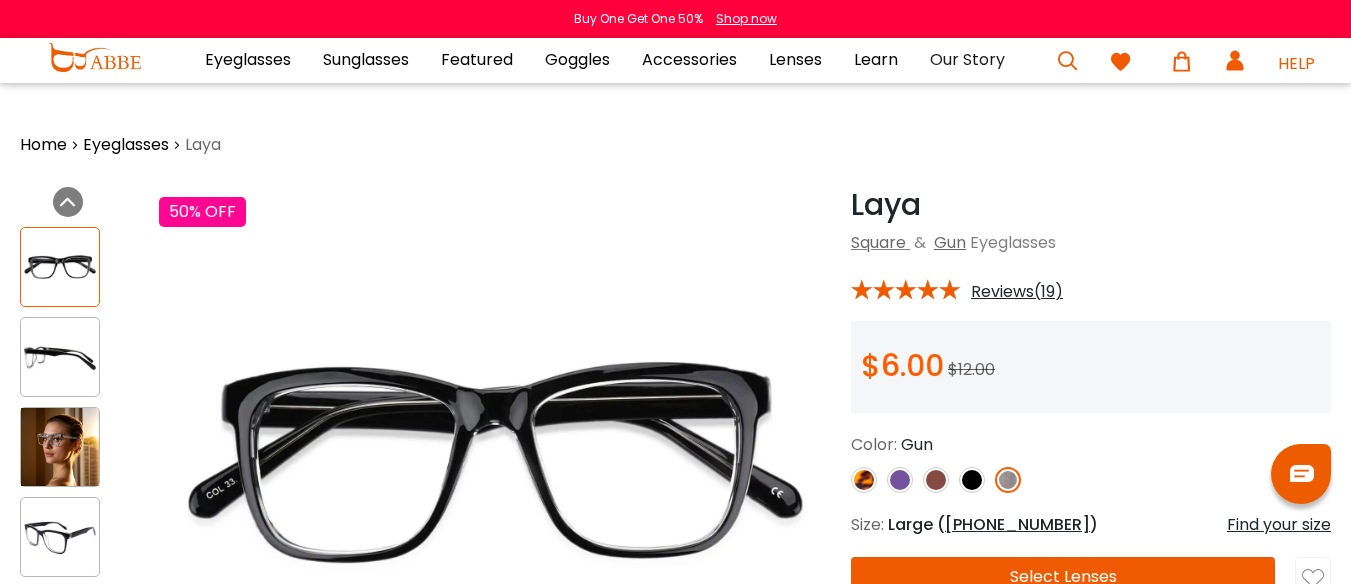 scroll, scrollTop: 0, scrollLeft: 0, axis: both 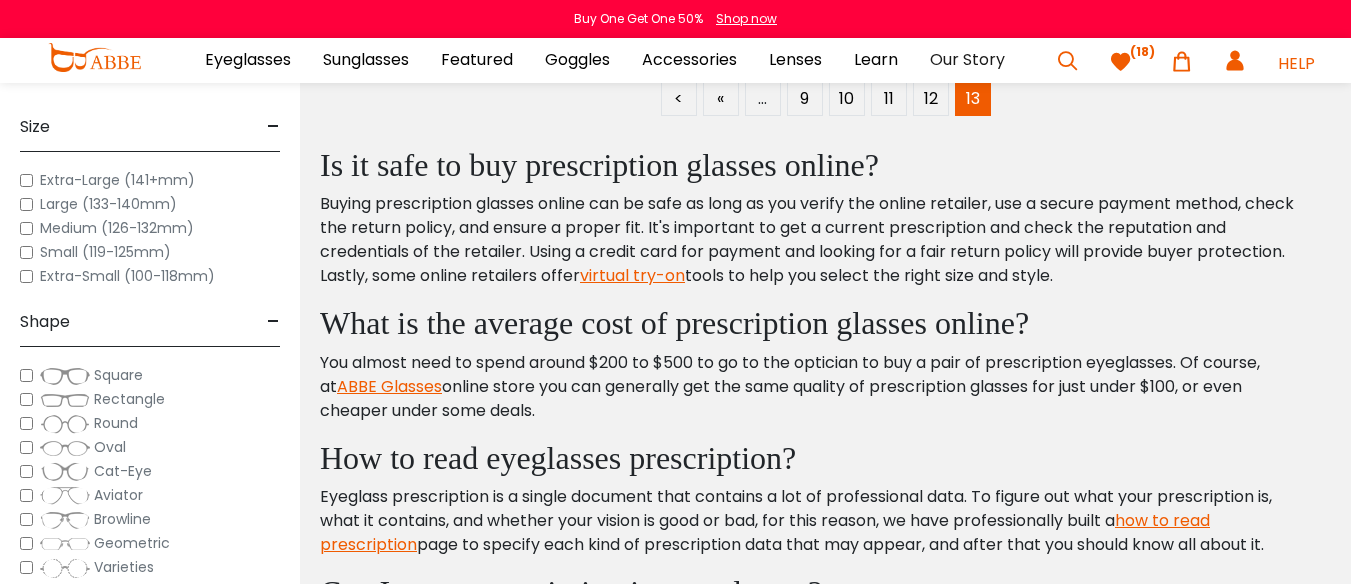 click at bounding box center [840, -95] 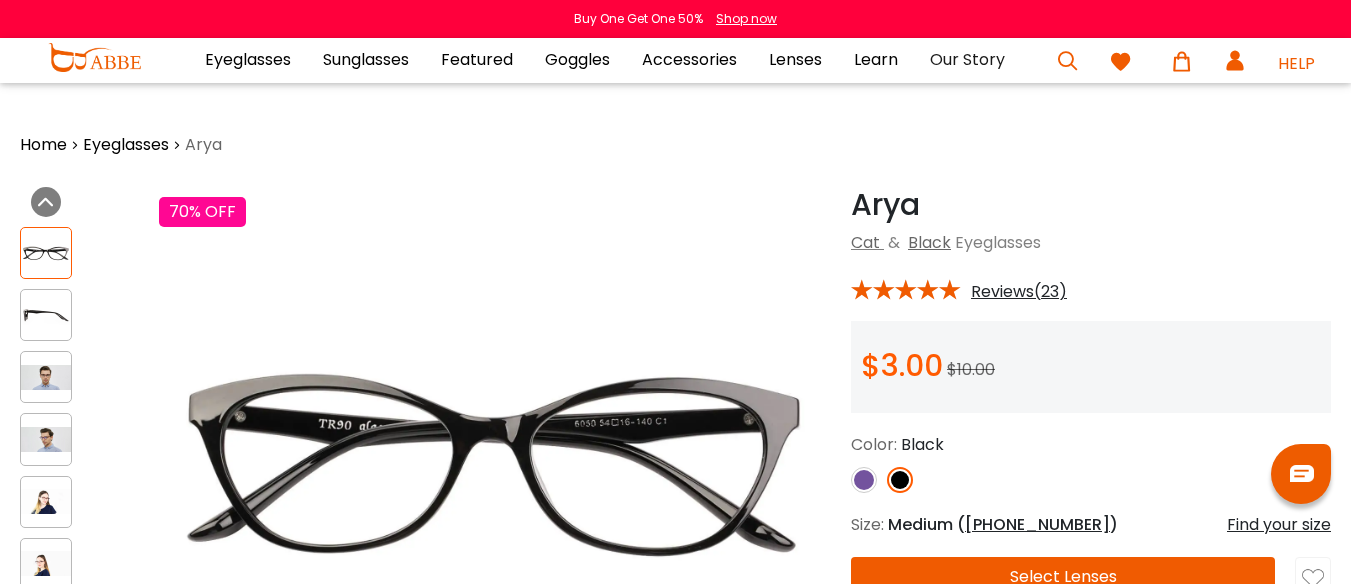 scroll, scrollTop: 0, scrollLeft: 0, axis: both 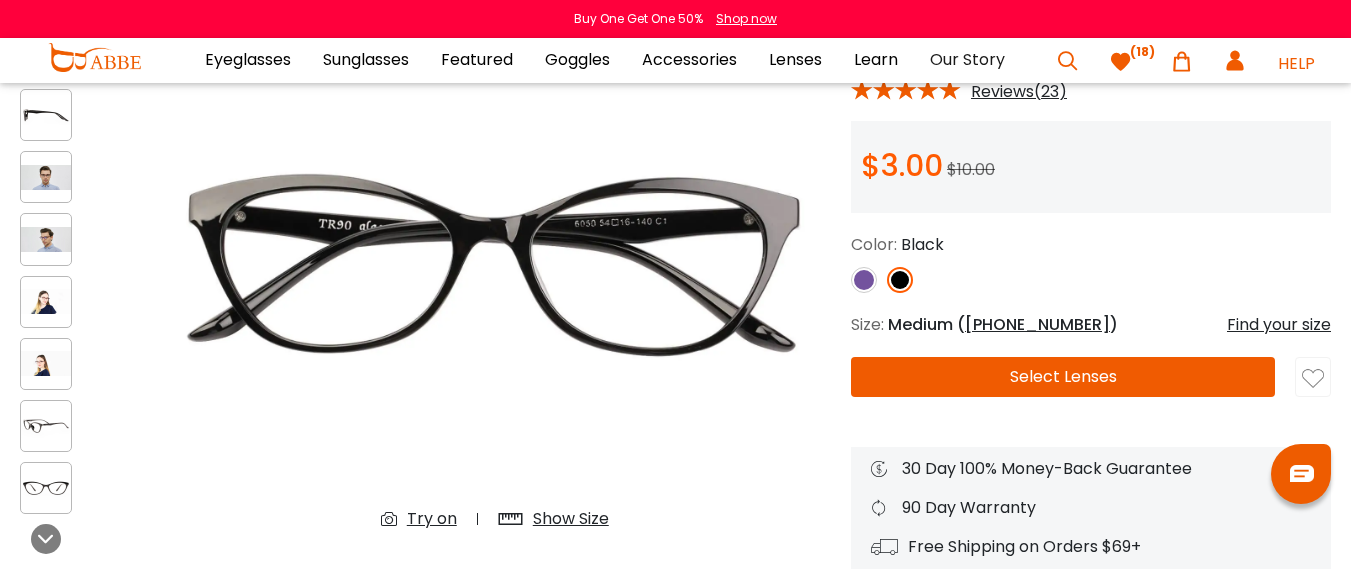 click at bounding box center [864, 280] 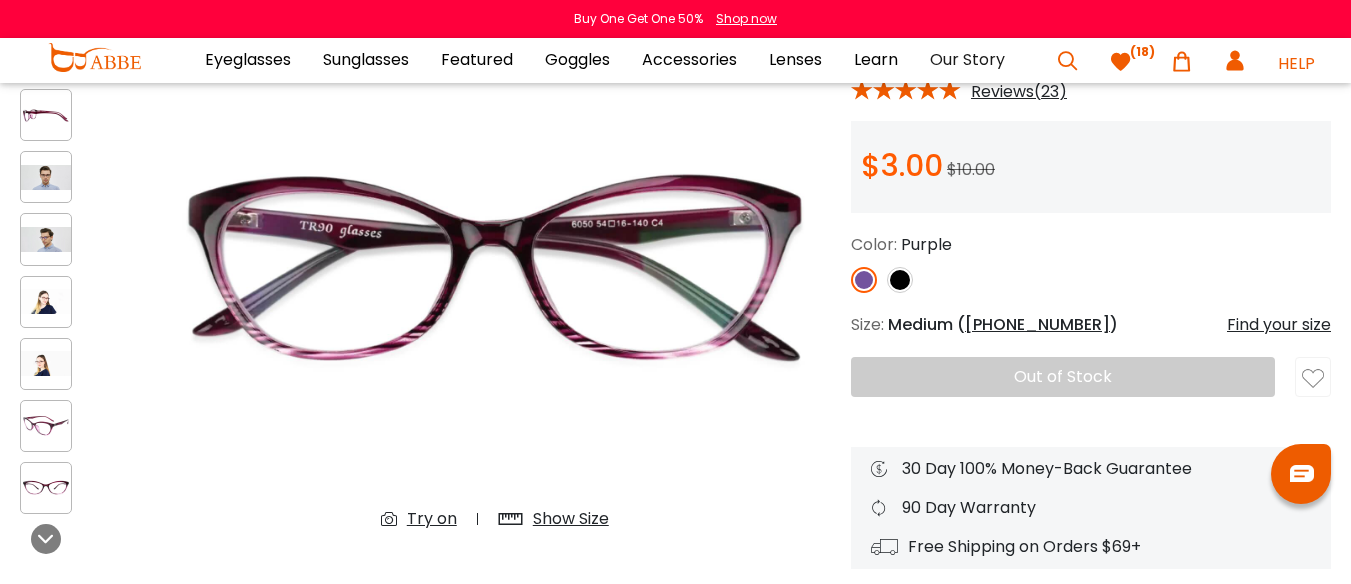 click at bounding box center (900, 280) 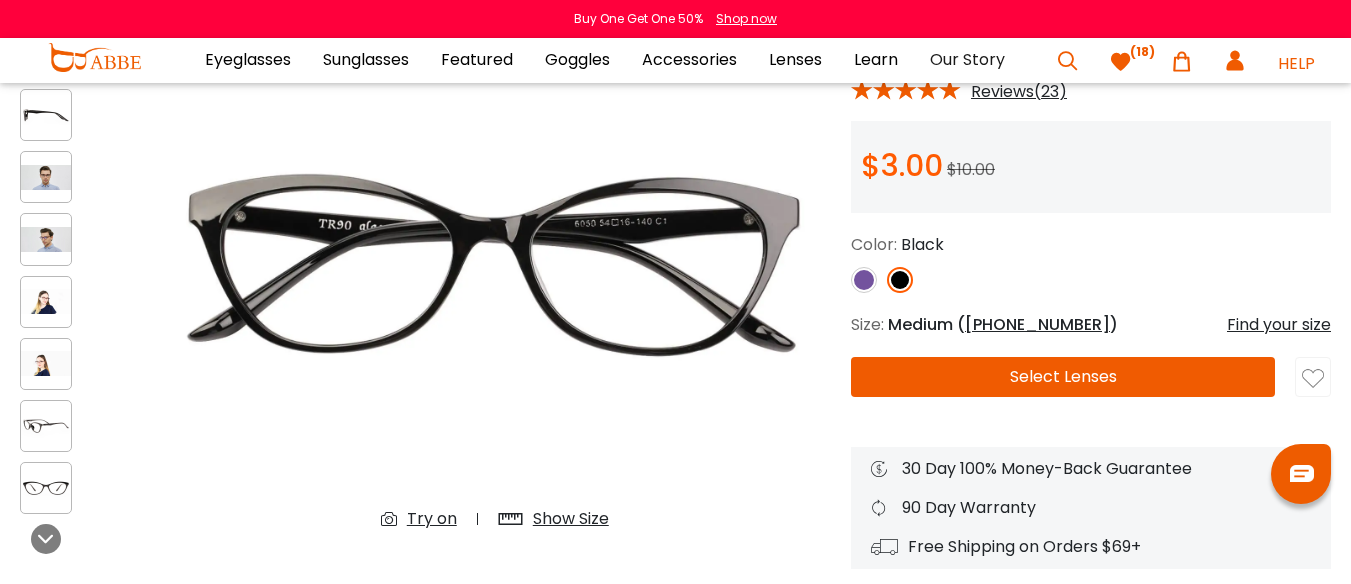 click at bounding box center (46, 425) 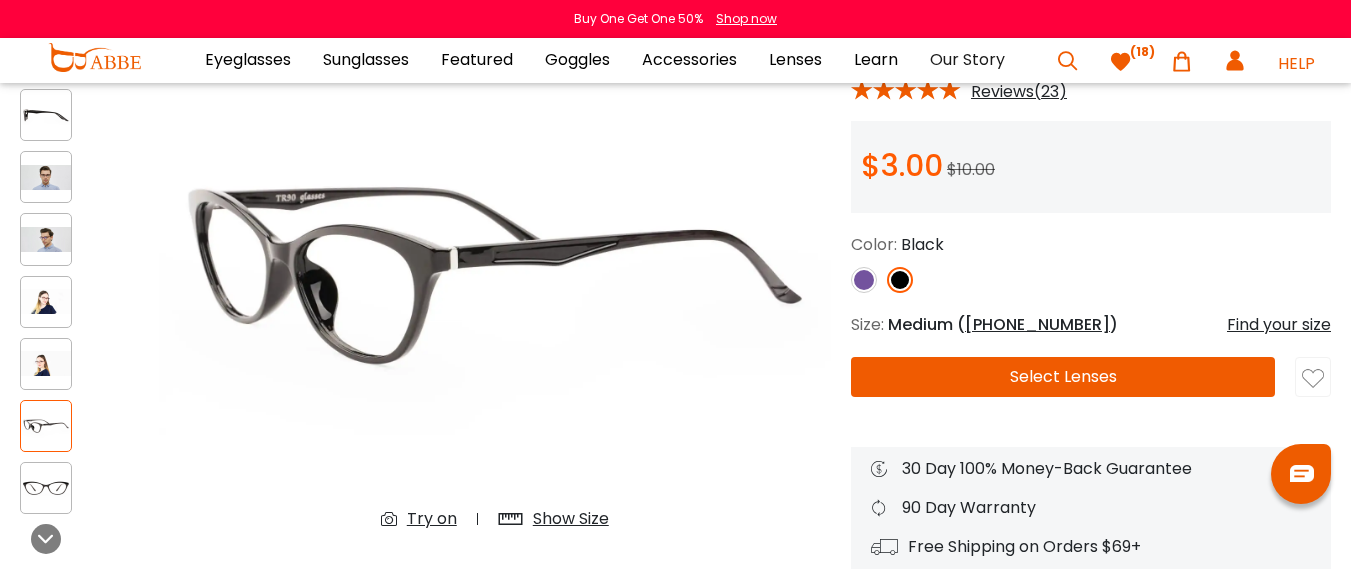 click at bounding box center (46, 487) 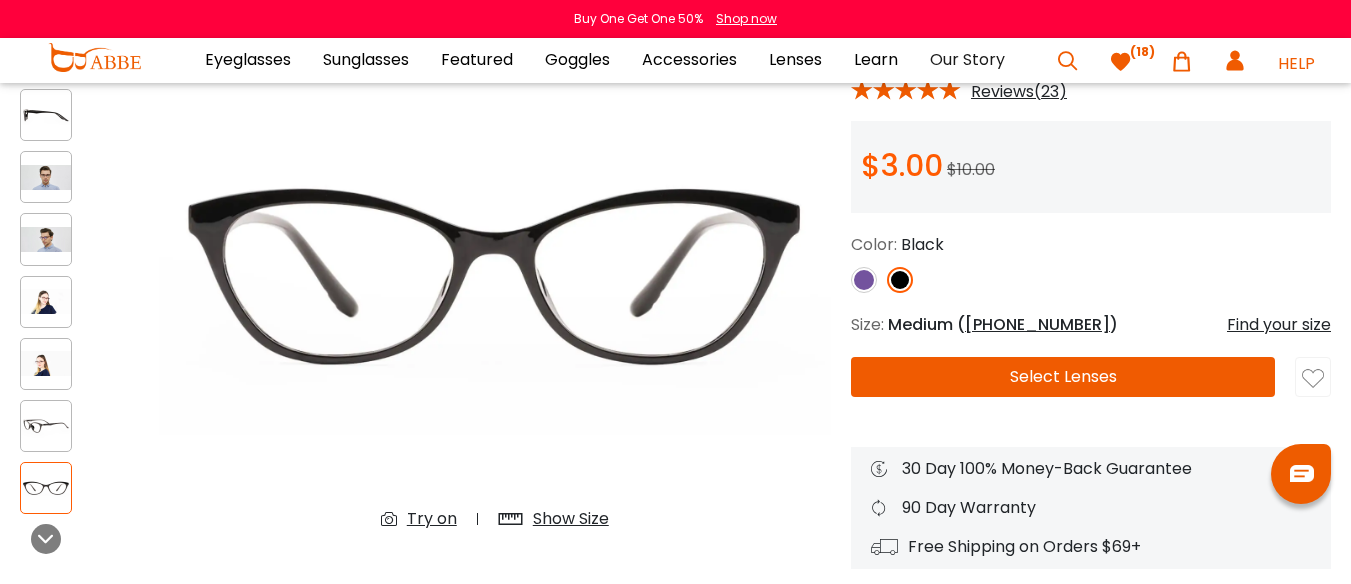 click at bounding box center [495, 267] 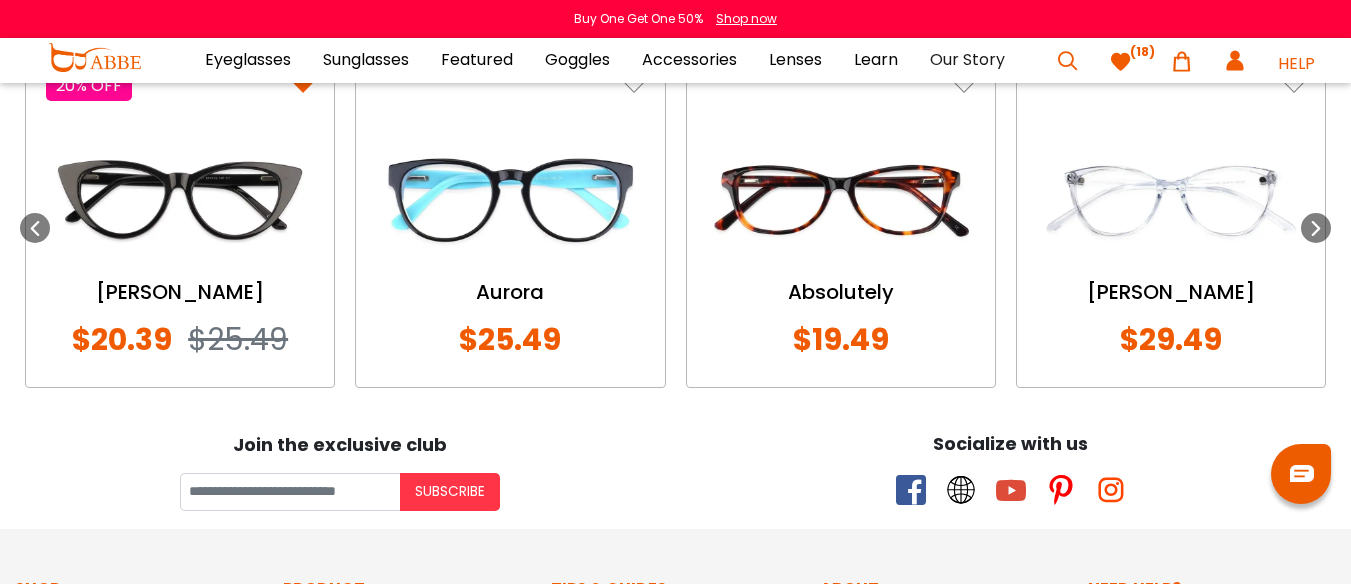 scroll, scrollTop: 2300, scrollLeft: 0, axis: vertical 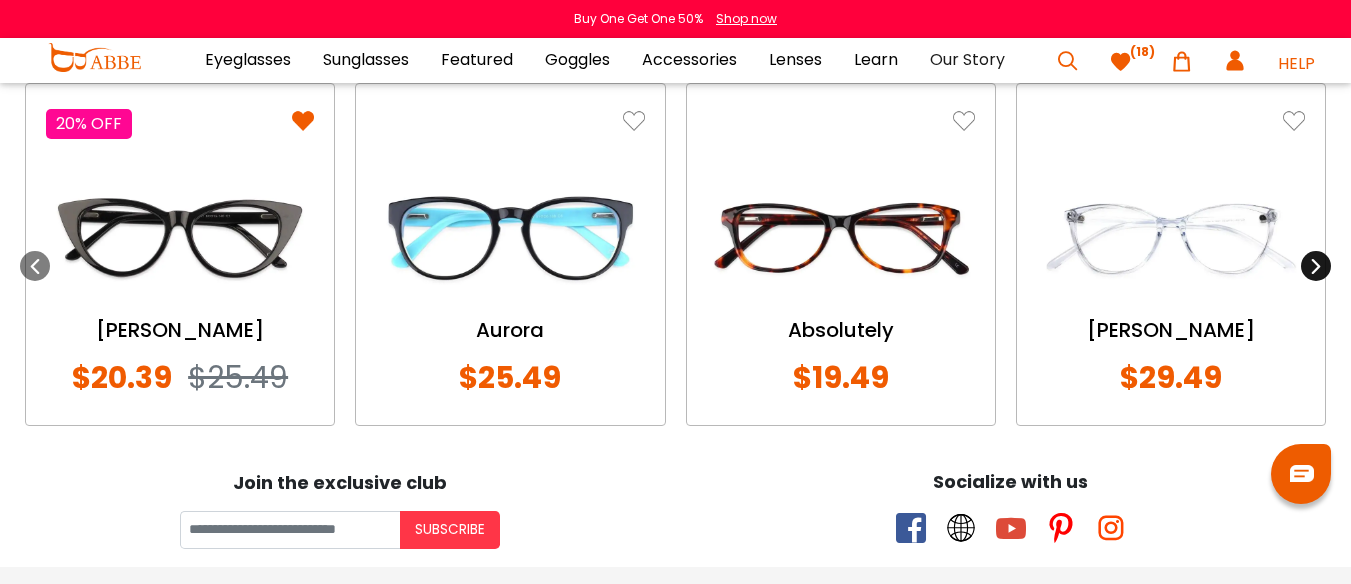 click at bounding box center [1316, 266] 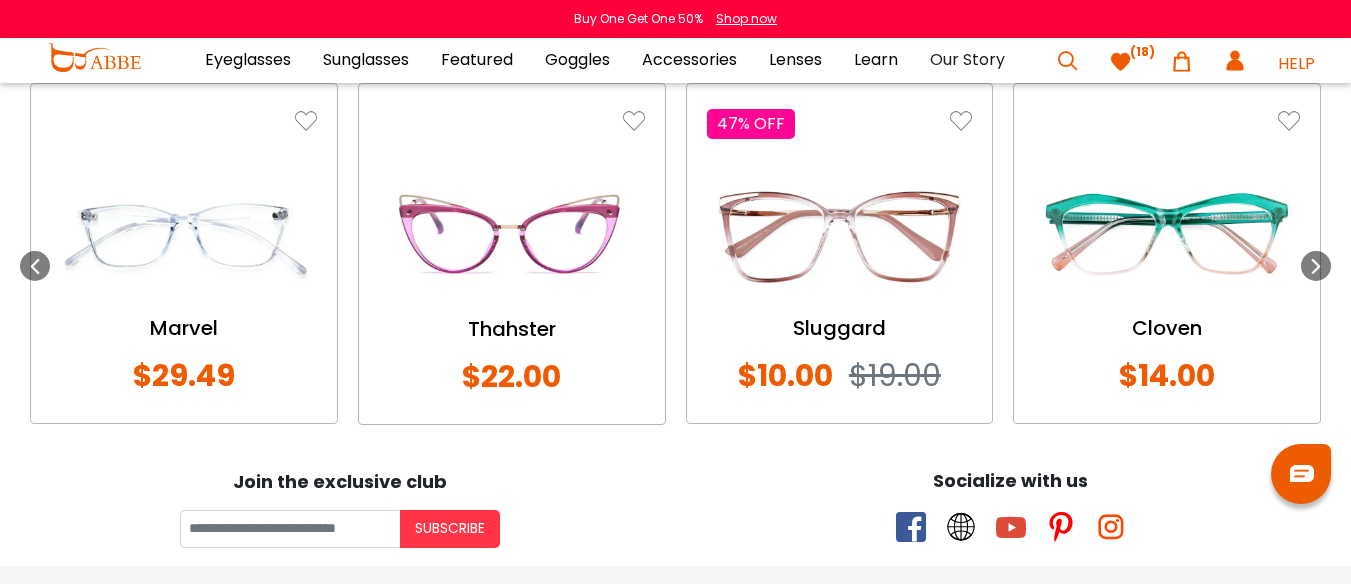 click at bounding box center (1167, 237) 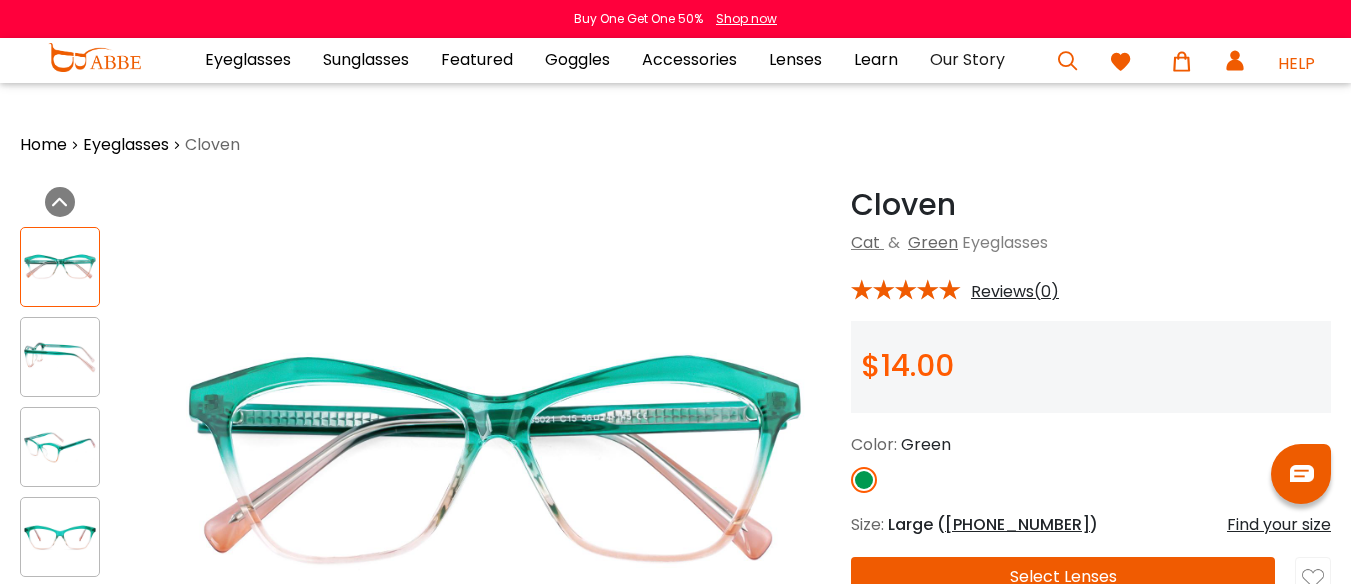 scroll, scrollTop: 0, scrollLeft: 0, axis: both 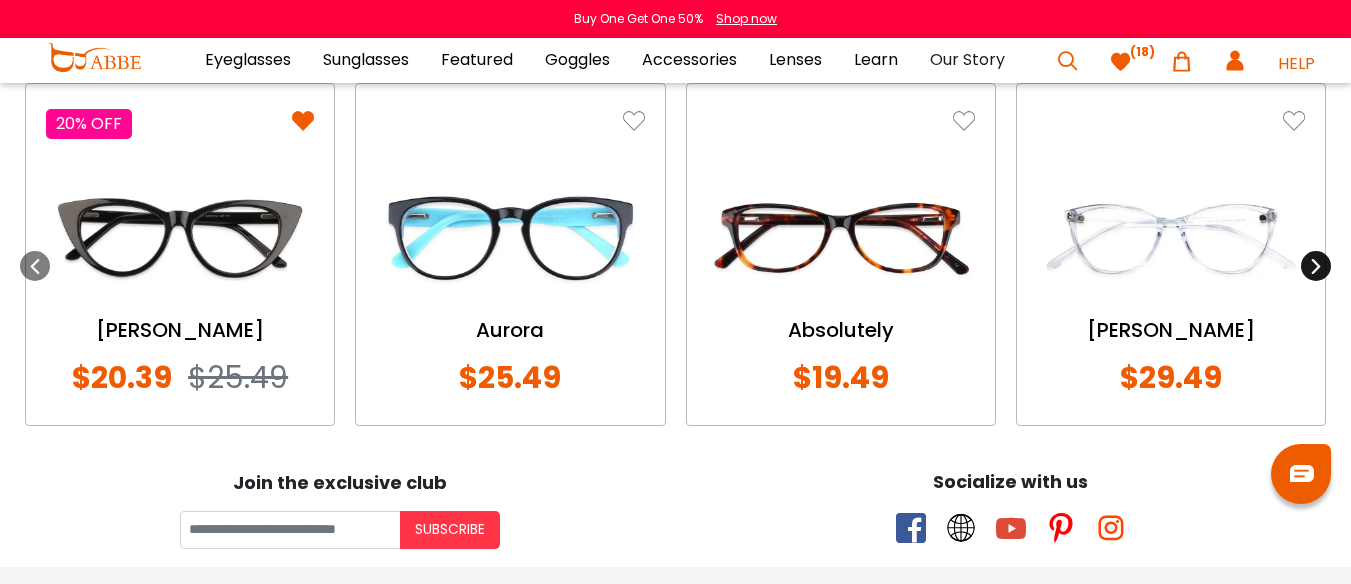 click at bounding box center [1316, 266] 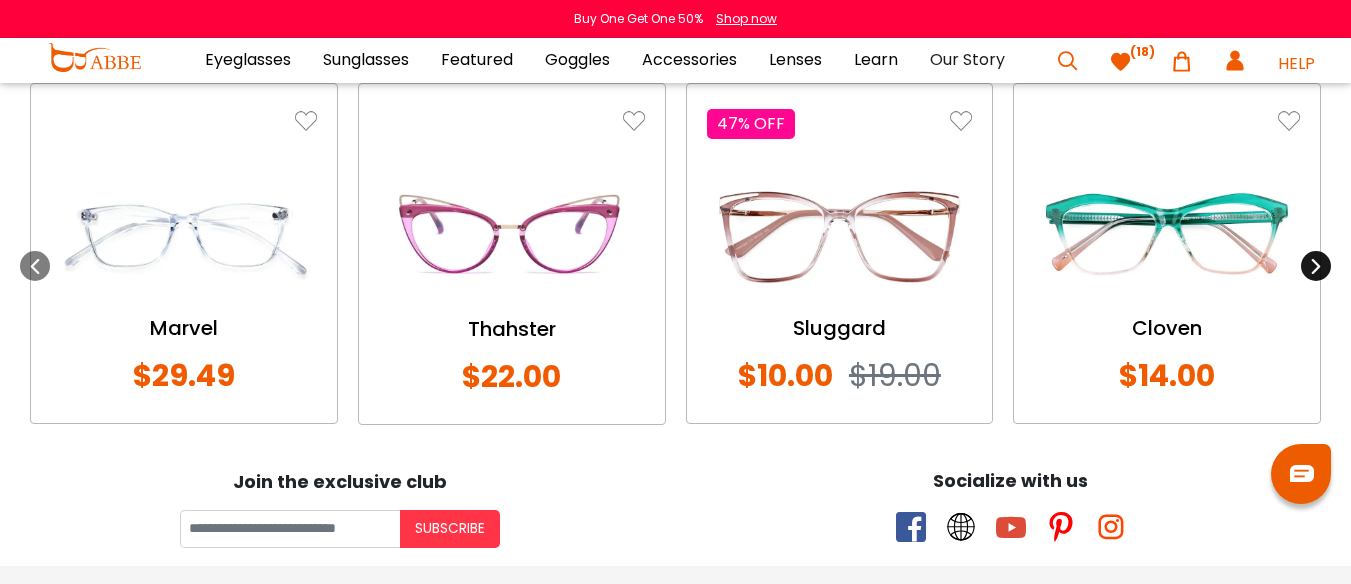 click at bounding box center [1316, 266] 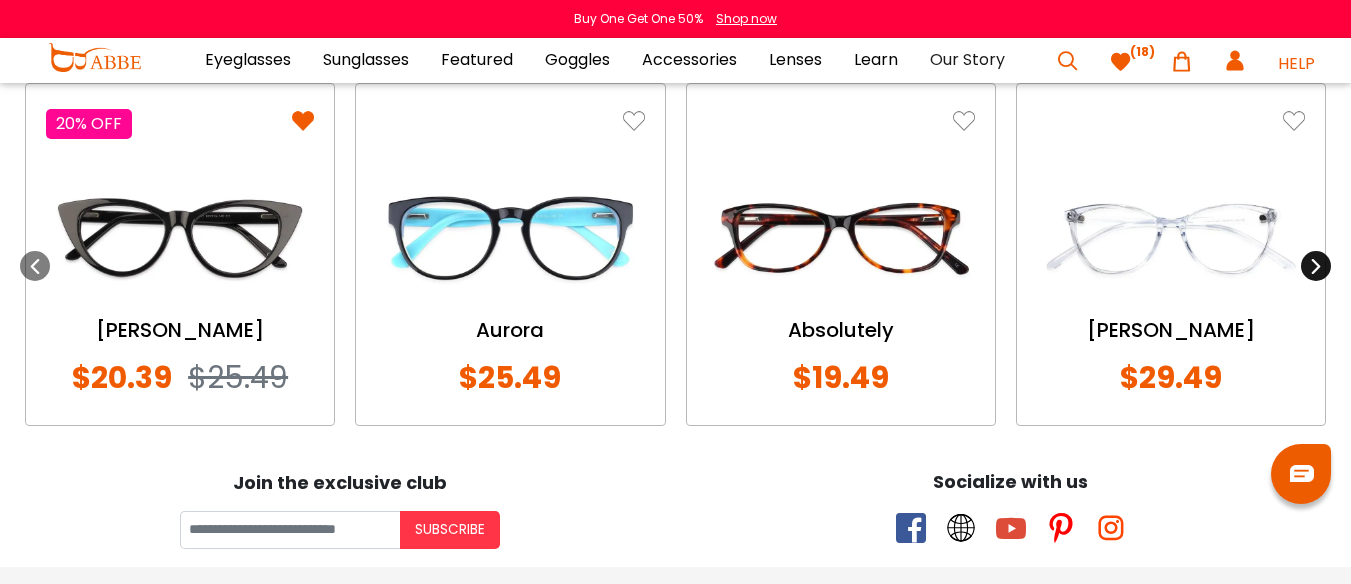 click at bounding box center (1316, 266) 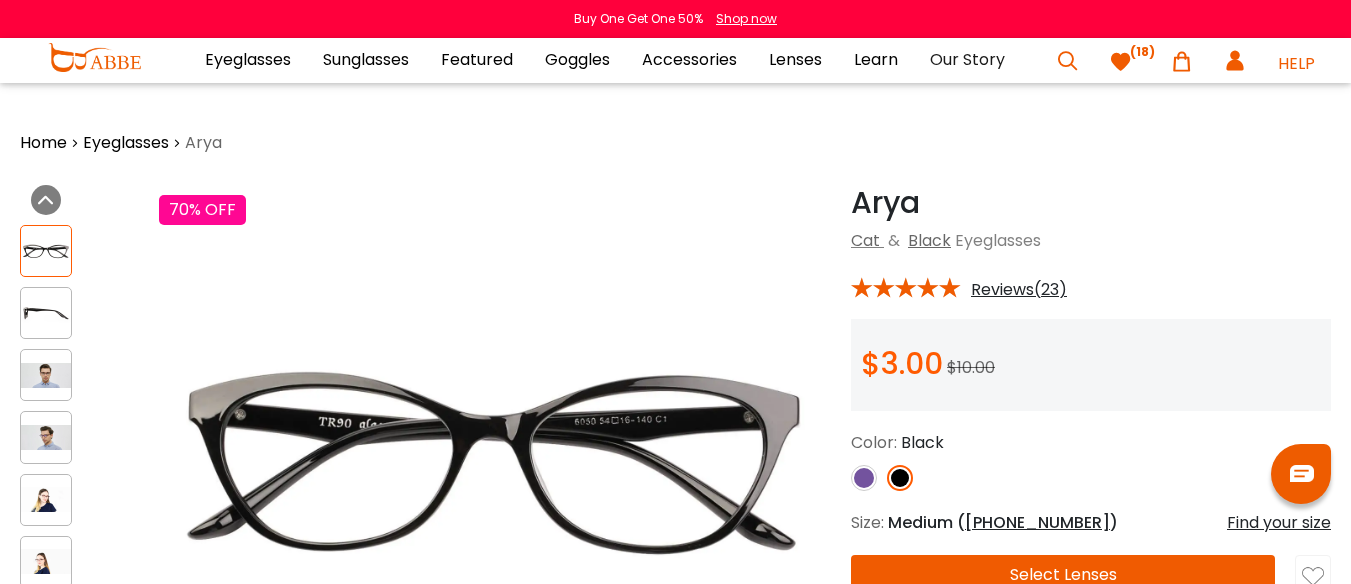 scroll, scrollTop: 0, scrollLeft: 0, axis: both 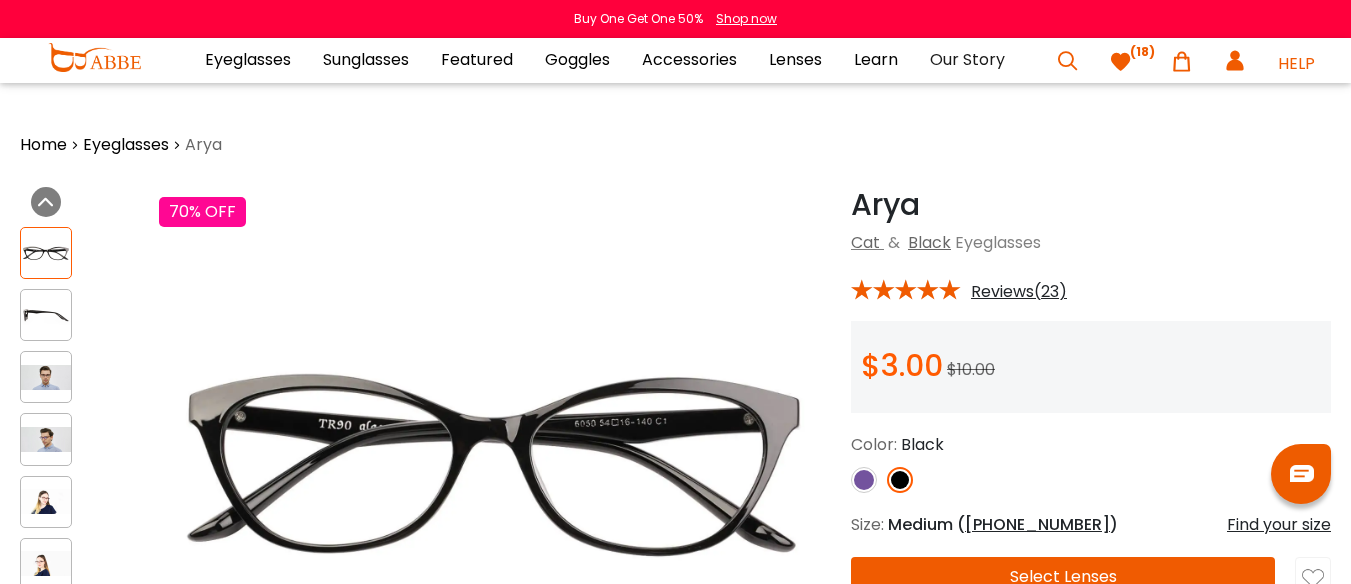 click at bounding box center (1121, 62) 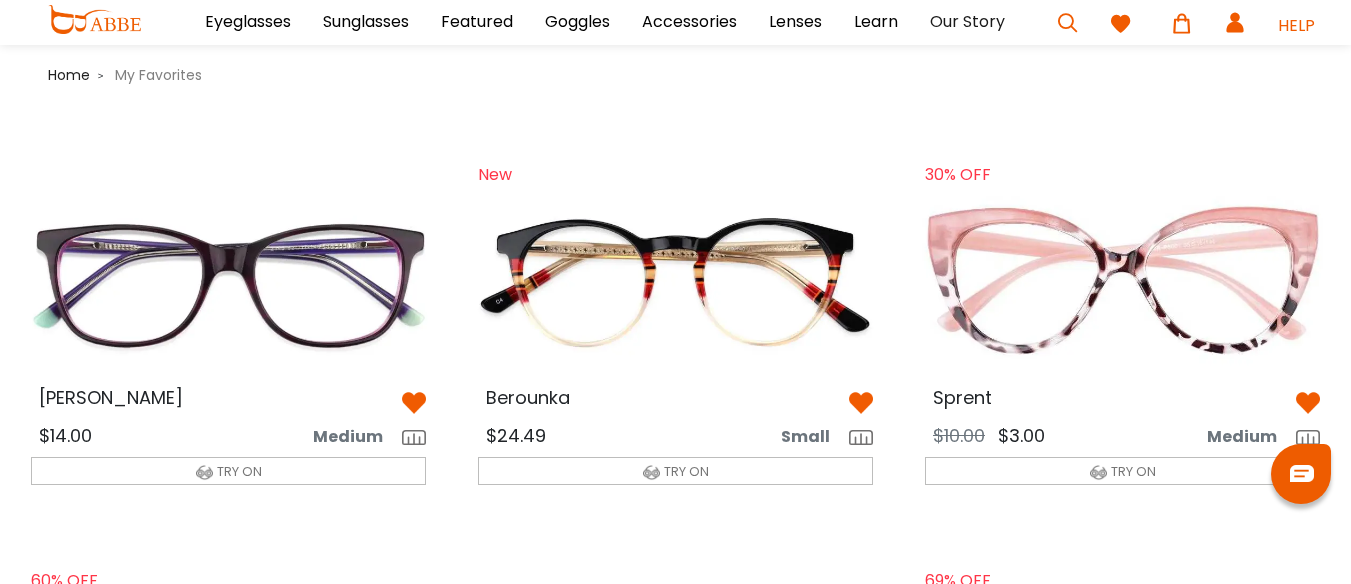 scroll, scrollTop: 0, scrollLeft: 0, axis: both 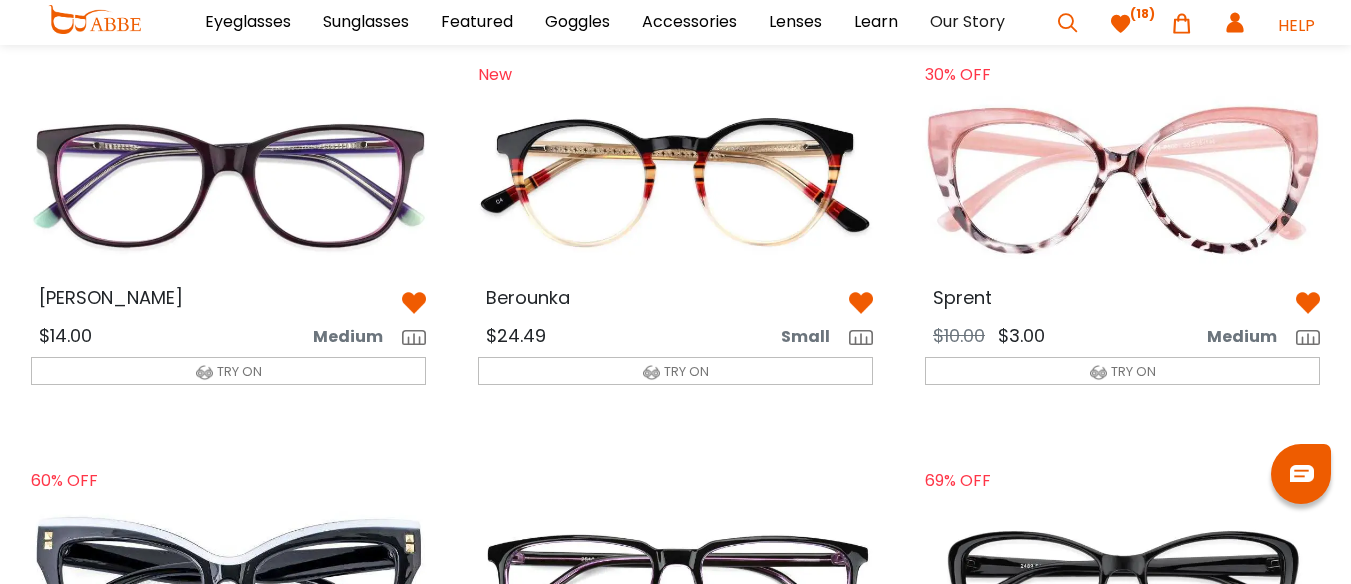 click at bounding box center (1122, 182) 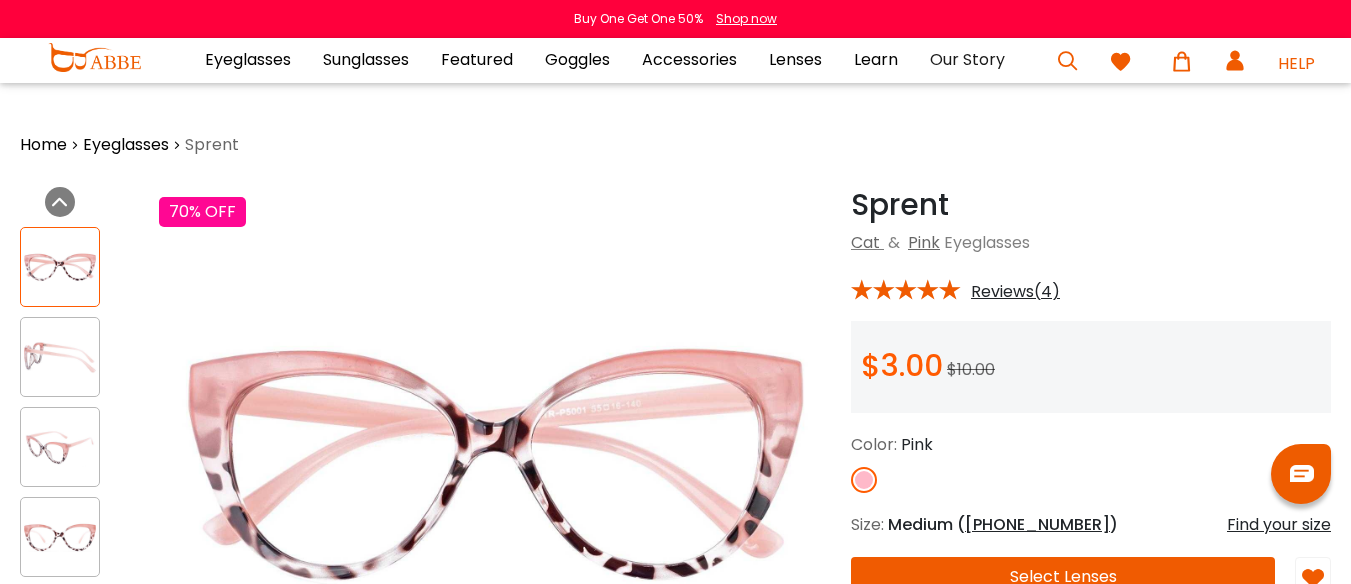 scroll, scrollTop: 0, scrollLeft: 0, axis: both 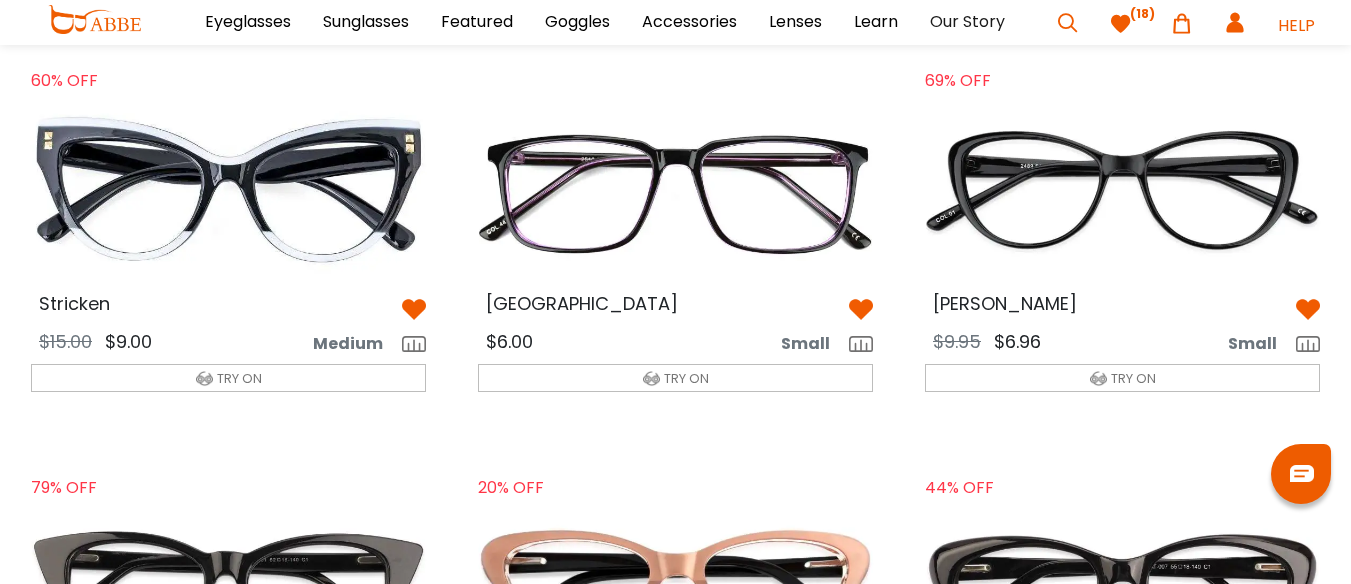 click at bounding box center [228, 188] 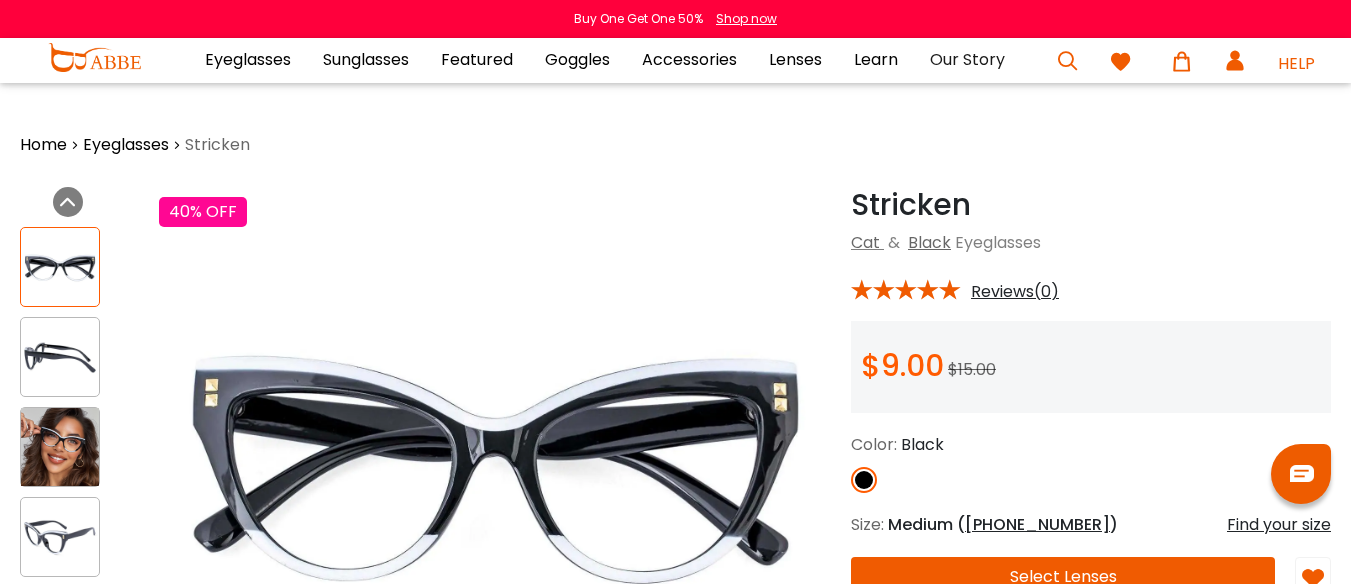 scroll, scrollTop: 0, scrollLeft: 0, axis: both 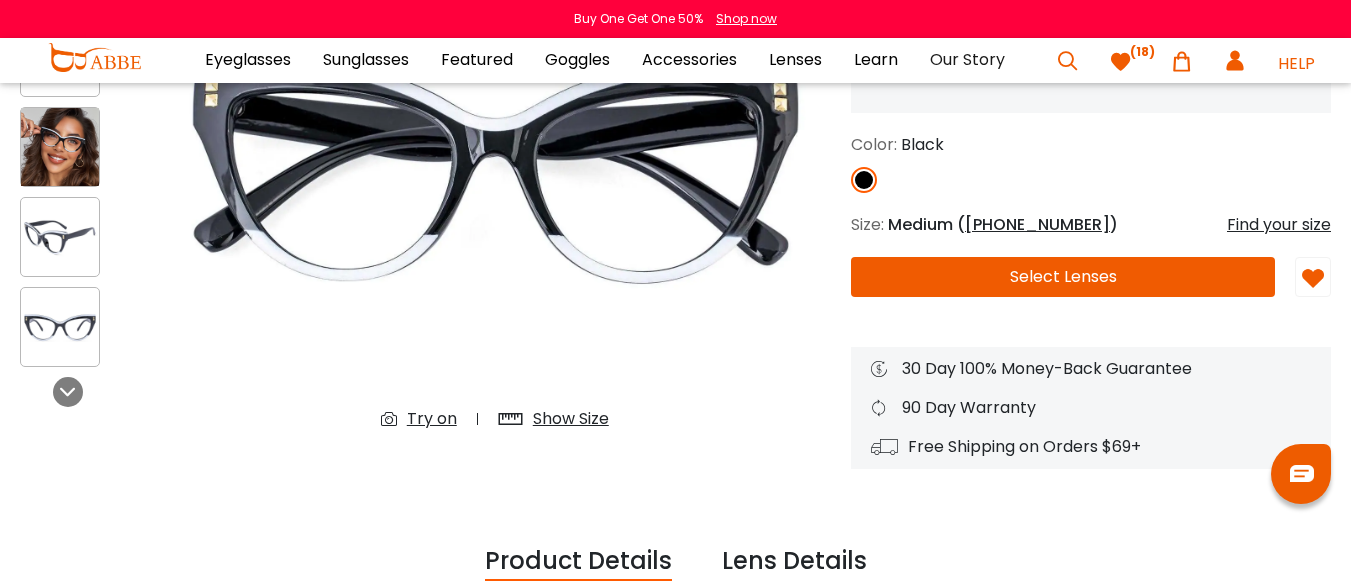 click at bounding box center [1313, 279] 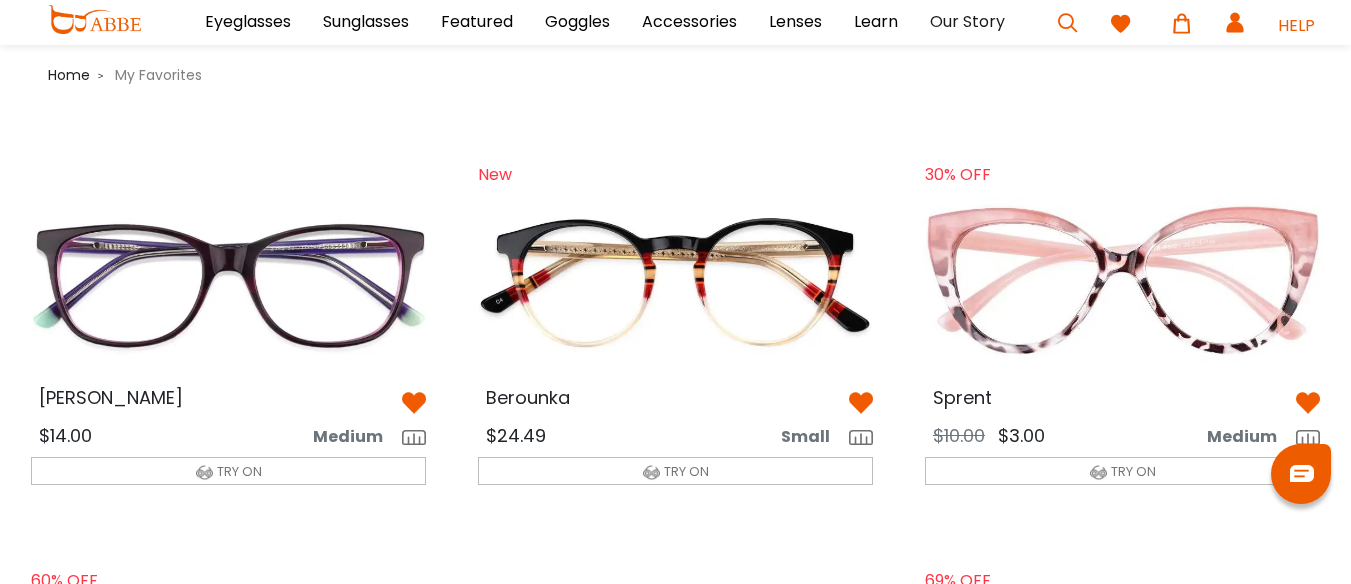 scroll, scrollTop: 500, scrollLeft: 0, axis: vertical 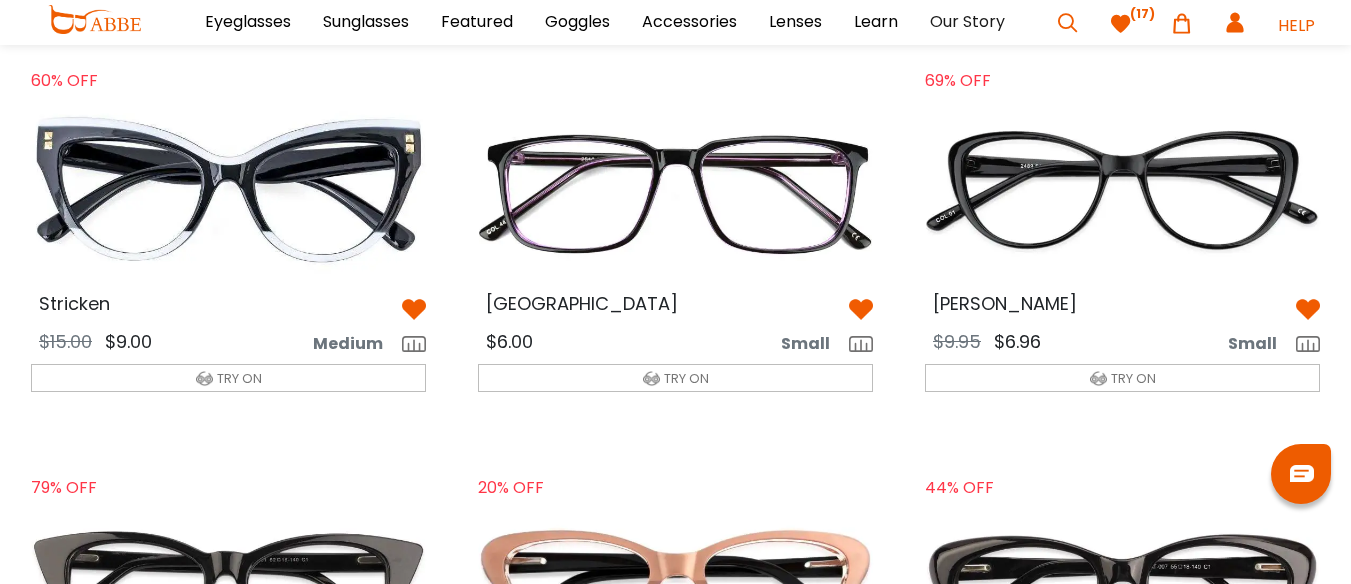 click at bounding box center [414, 310] 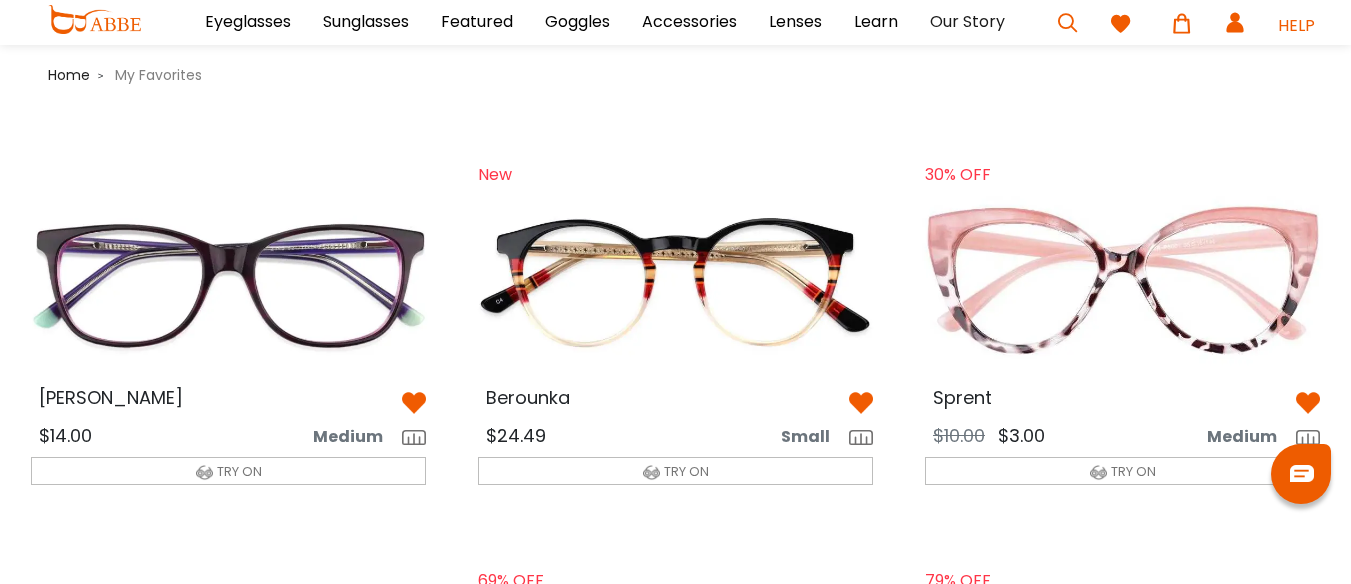 scroll, scrollTop: 500, scrollLeft: 0, axis: vertical 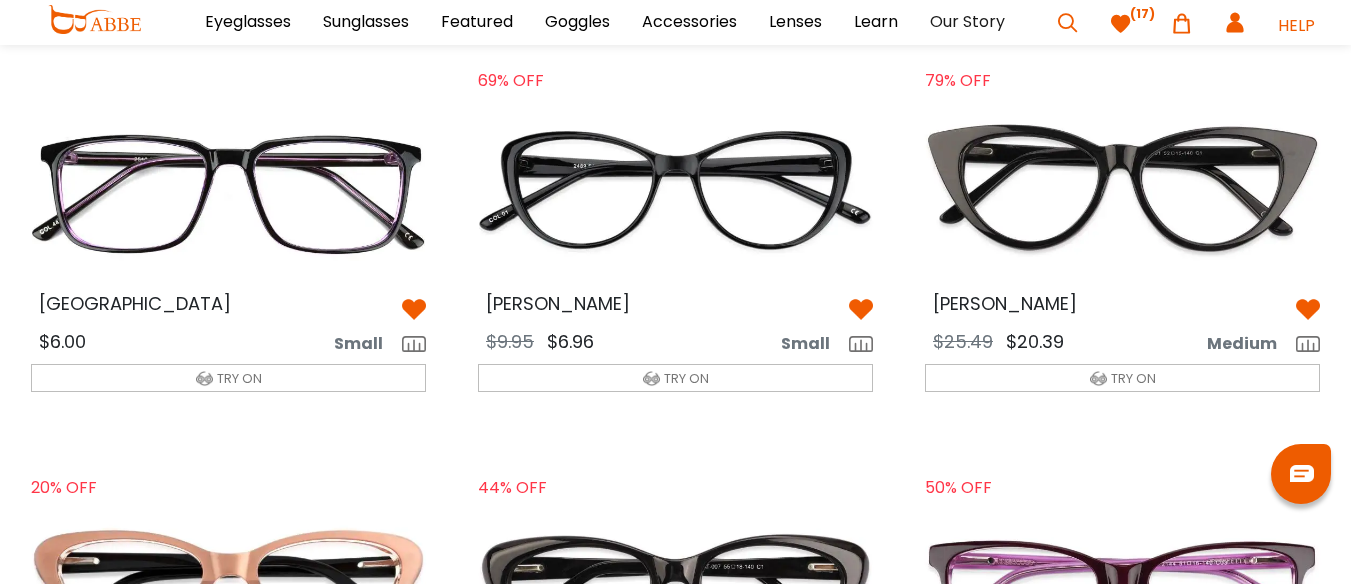 click at bounding box center [1122, 188] 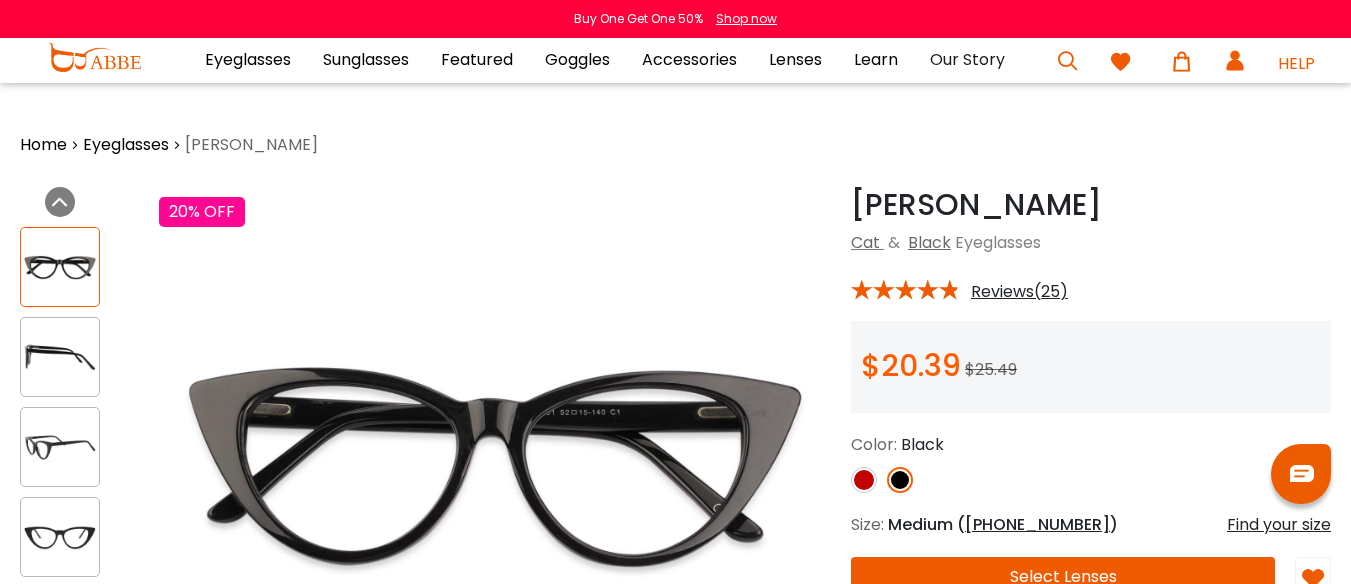 scroll, scrollTop: 0, scrollLeft: 0, axis: both 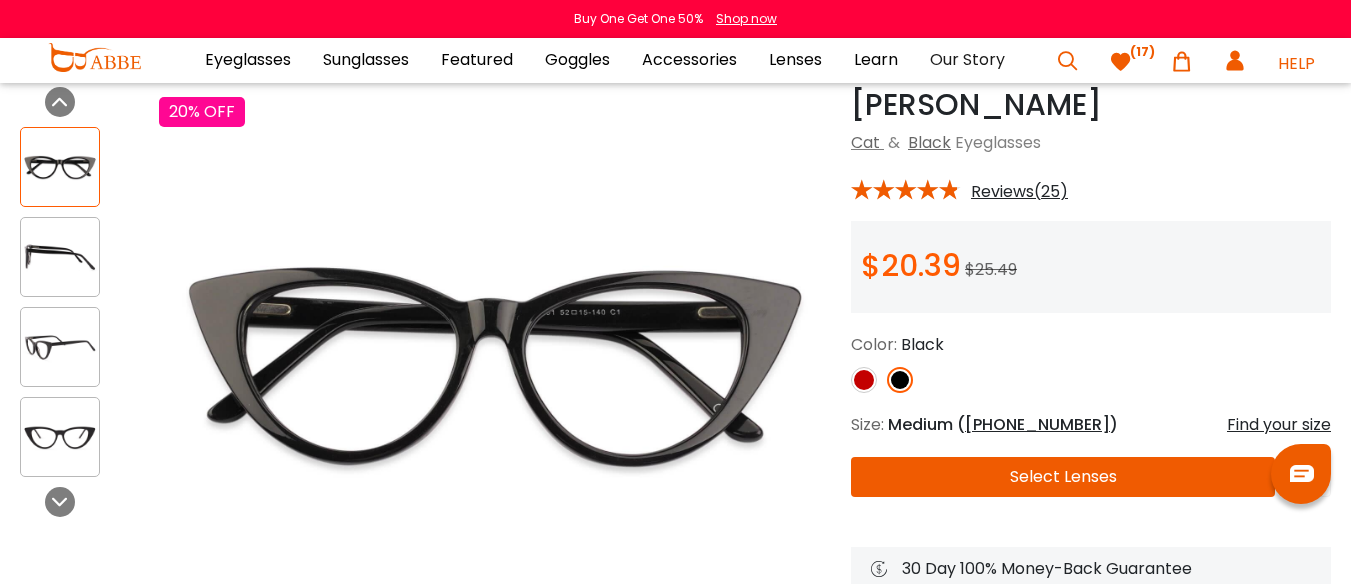 click at bounding box center (864, 380) 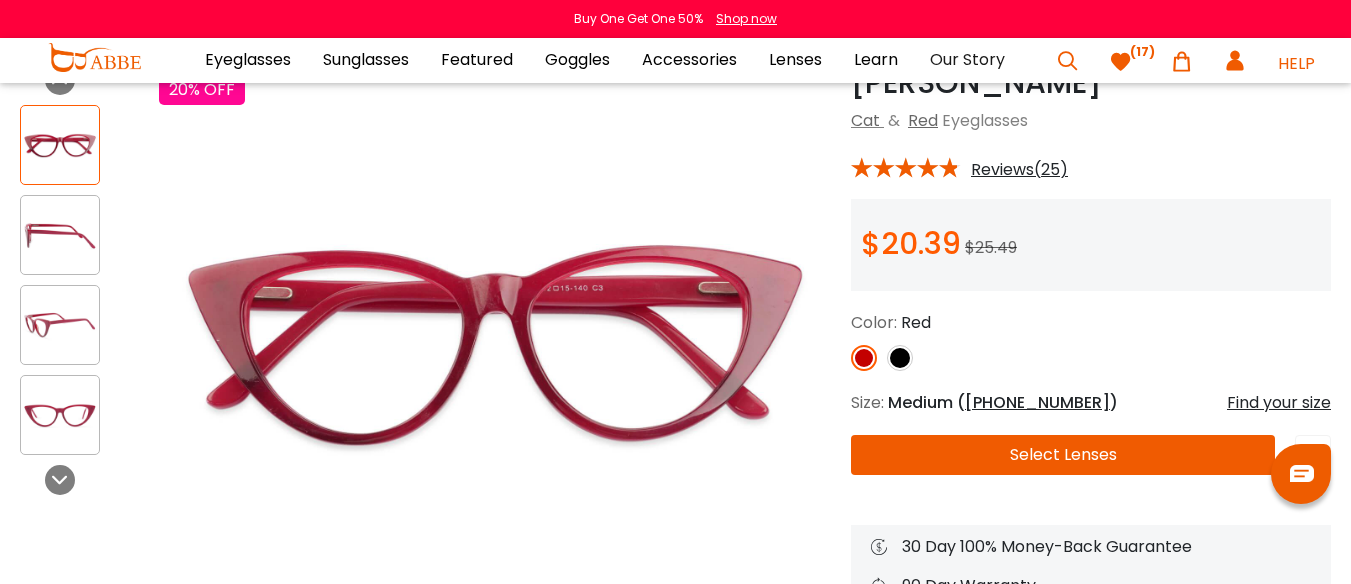scroll, scrollTop: 100, scrollLeft: 0, axis: vertical 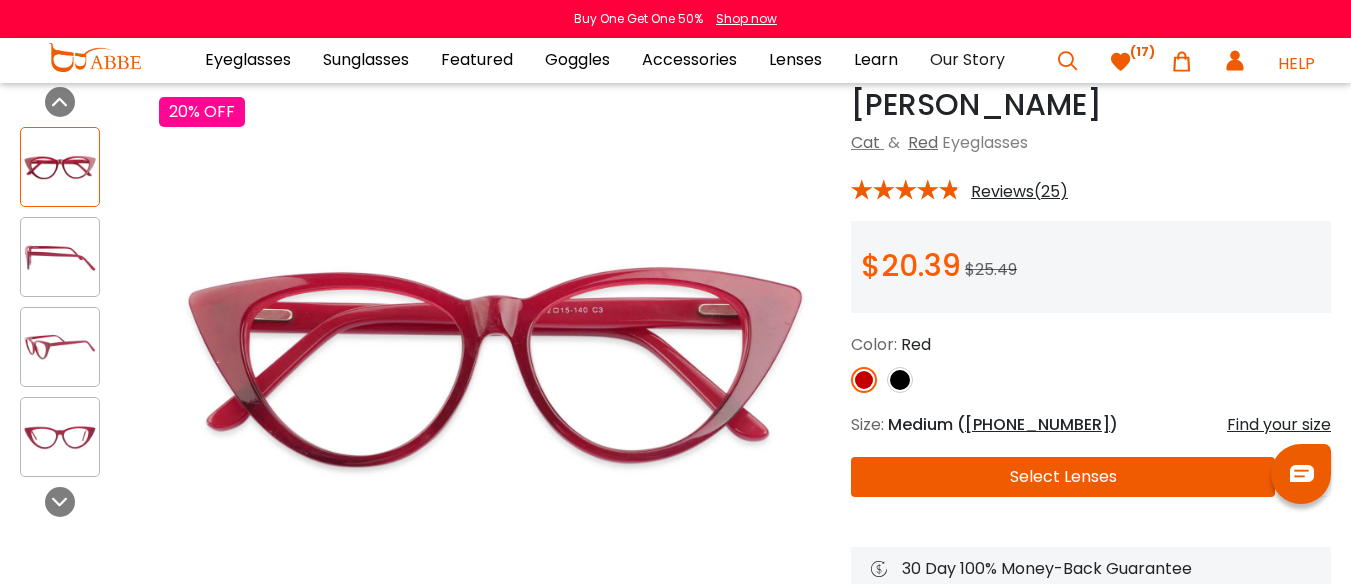 click at bounding box center (1313, 479) 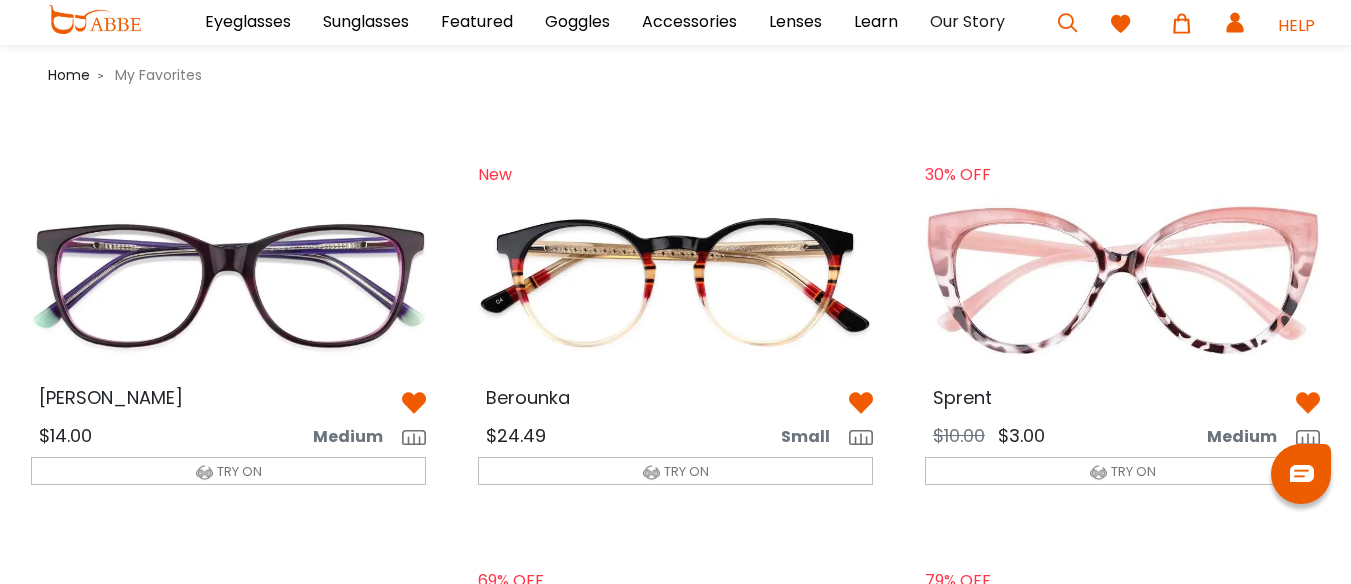 scroll, scrollTop: 500, scrollLeft: 0, axis: vertical 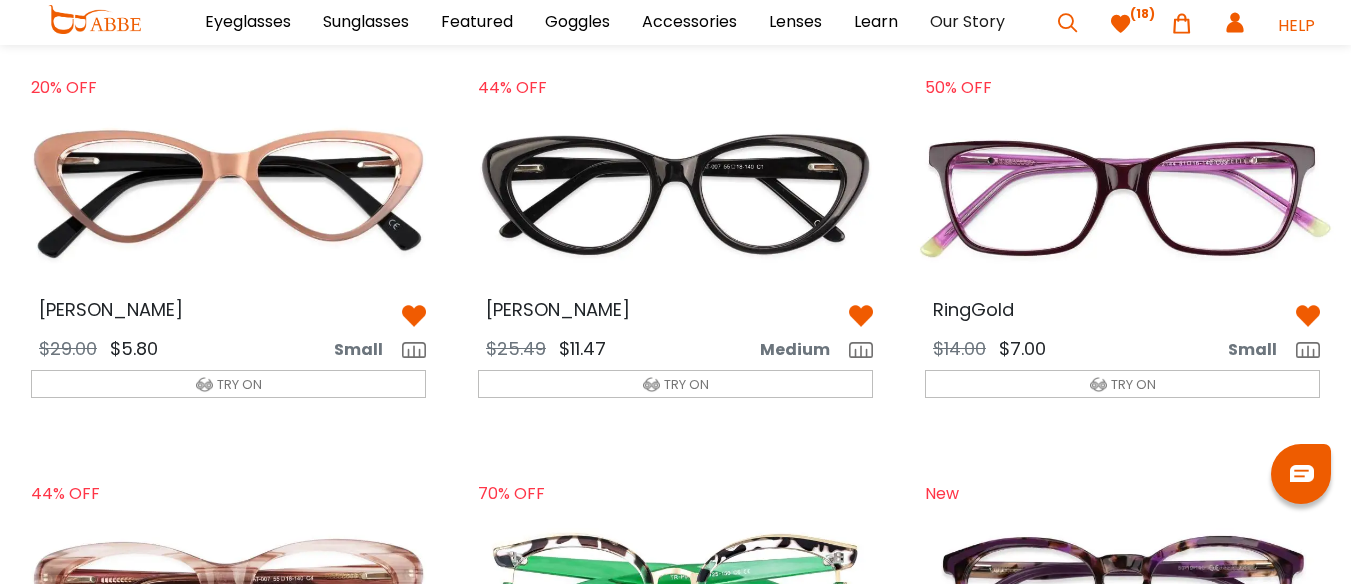 click at bounding box center (228, 195) 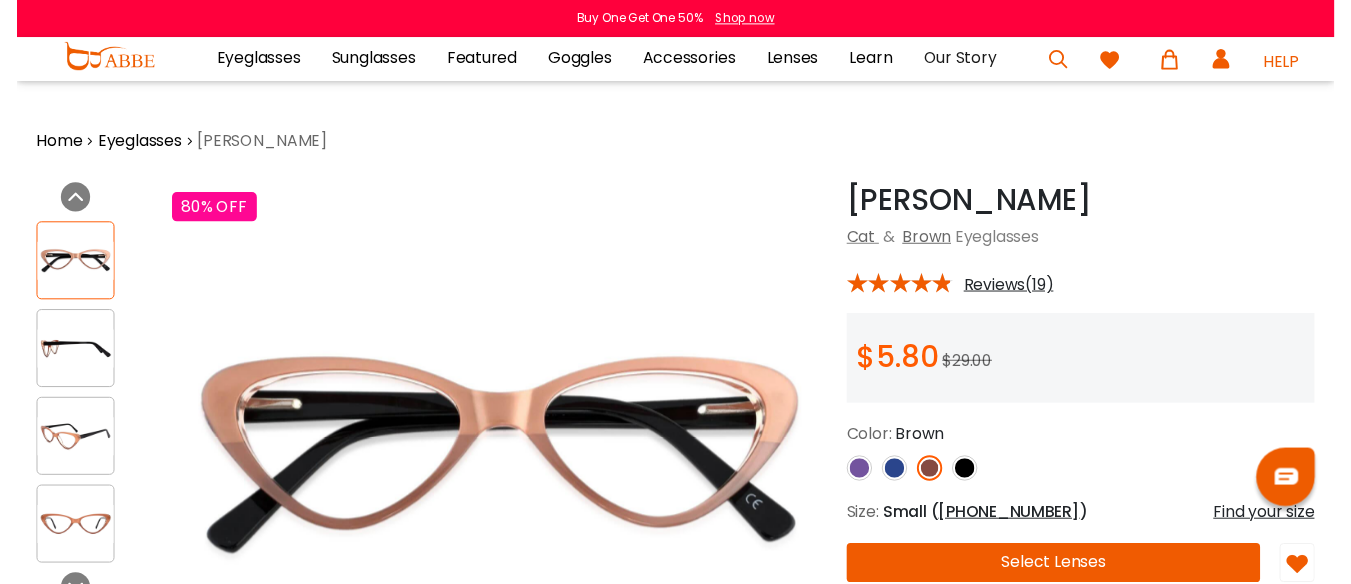 scroll, scrollTop: 0, scrollLeft: 0, axis: both 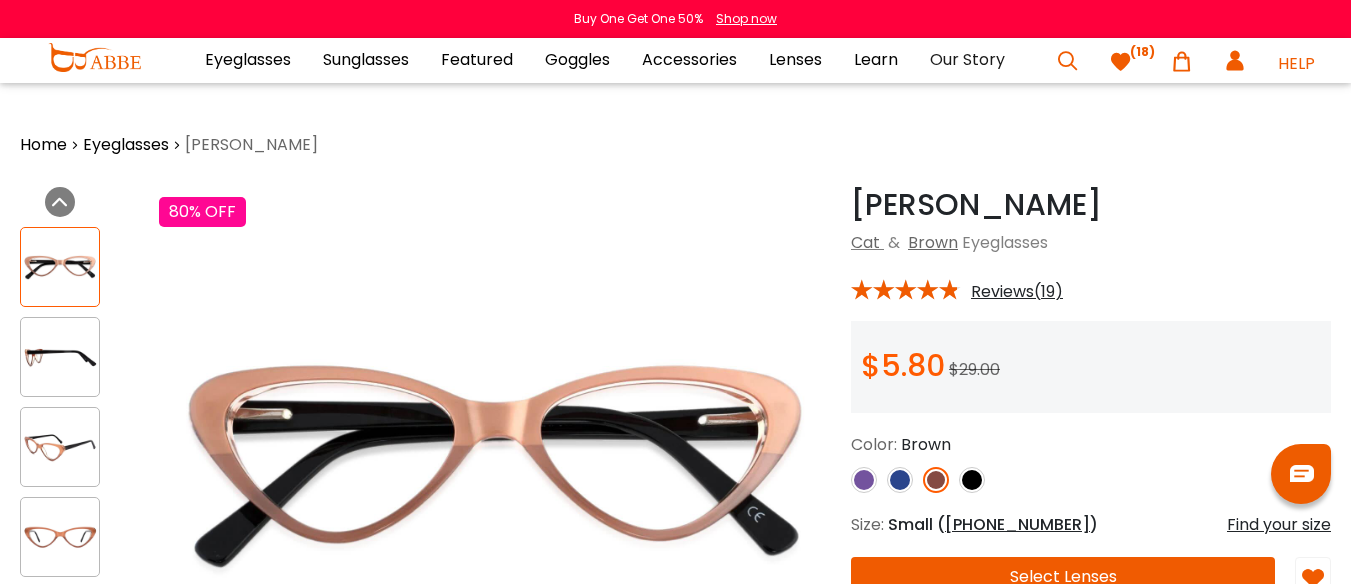 click at bounding box center (60, 447) 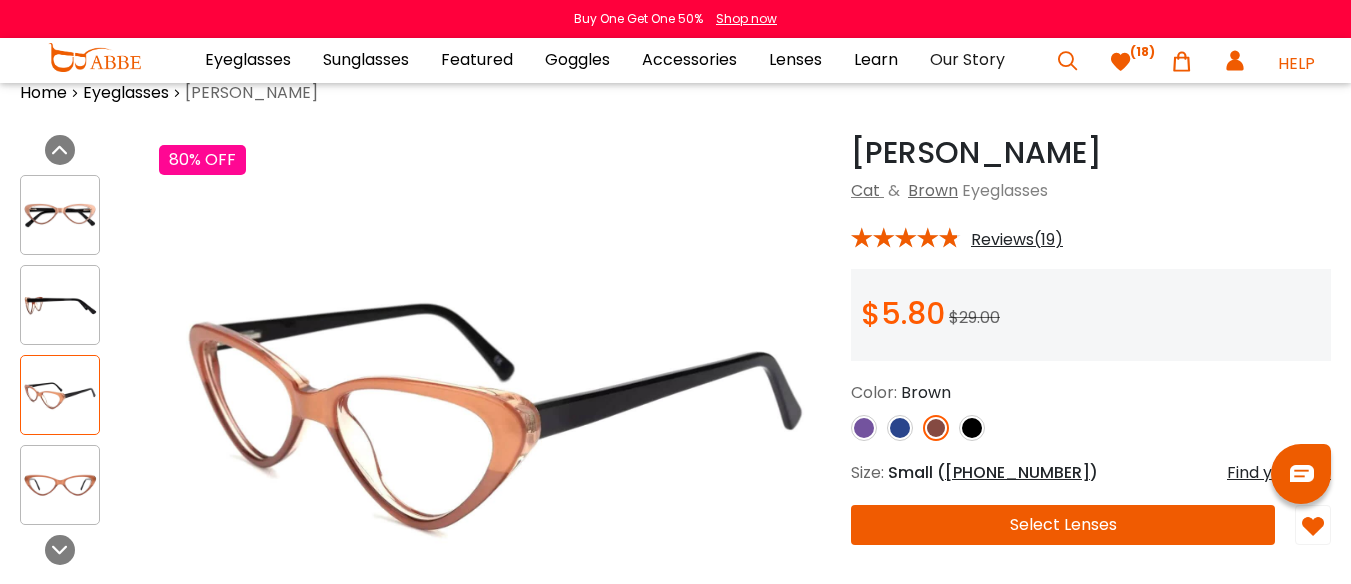 scroll, scrollTop: 100, scrollLeft: 0, axis: vertical 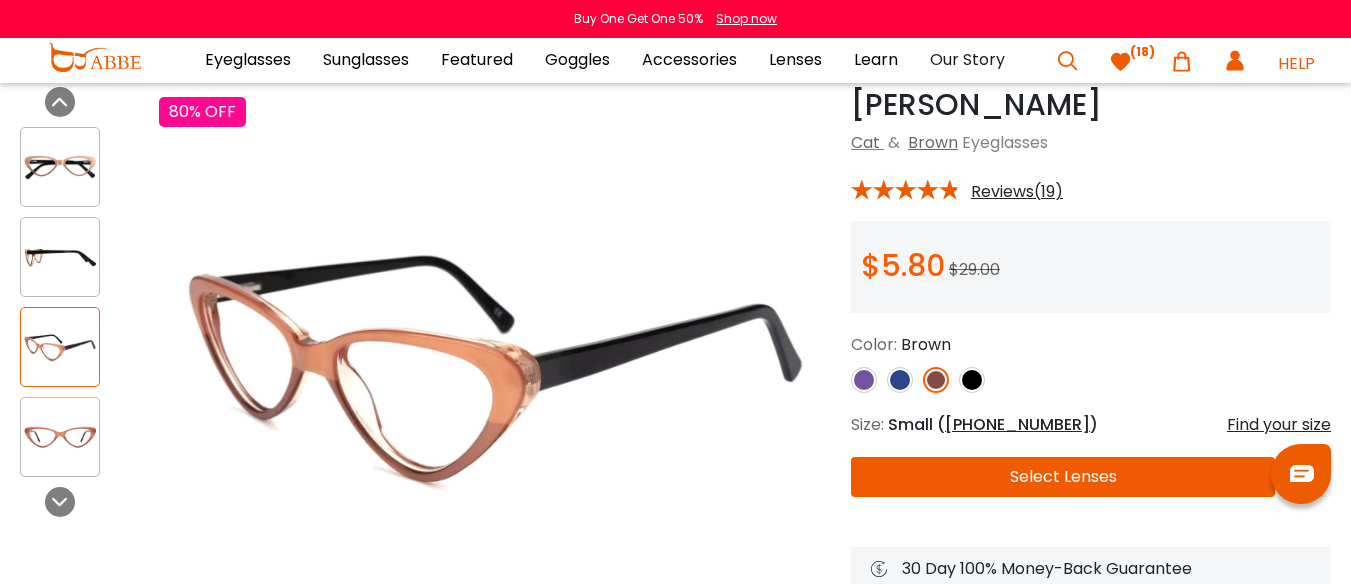 click at bounding box center [864, 380] 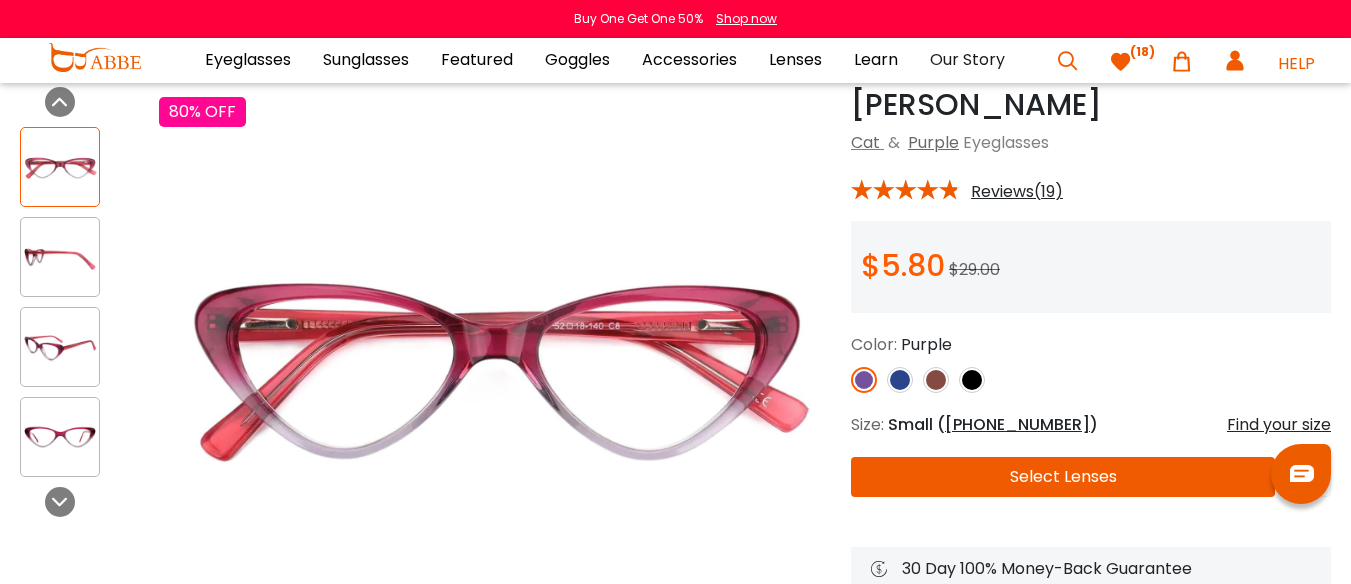 click at bounding box center (900, 380) 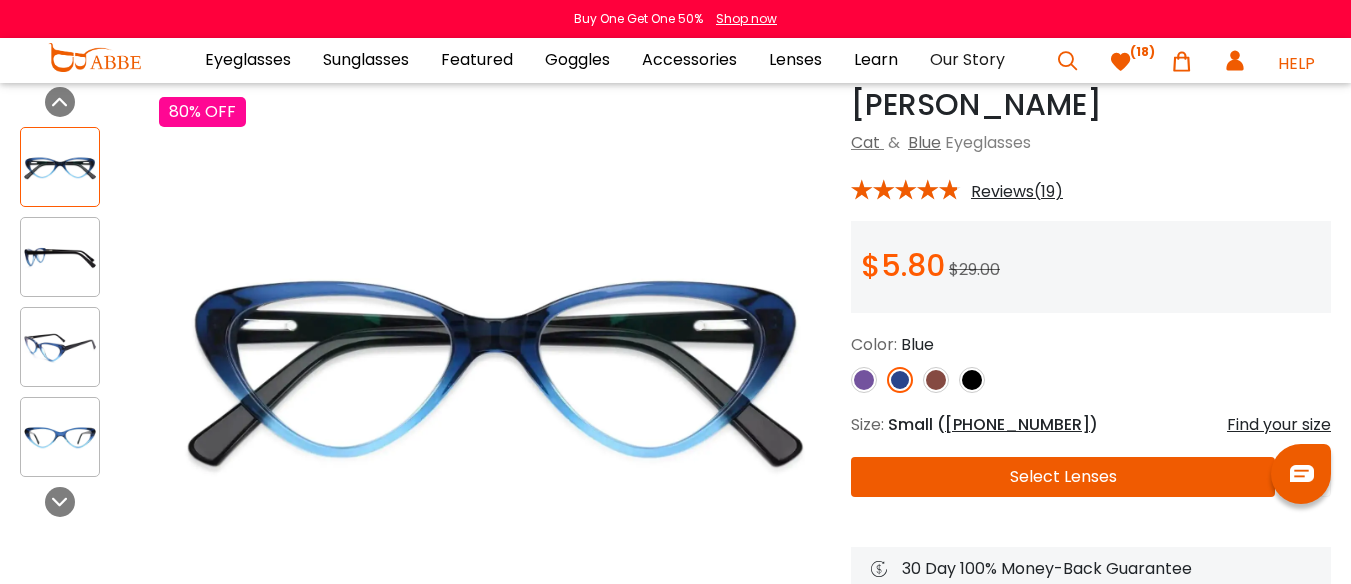 click at bounding box center (936, 380) 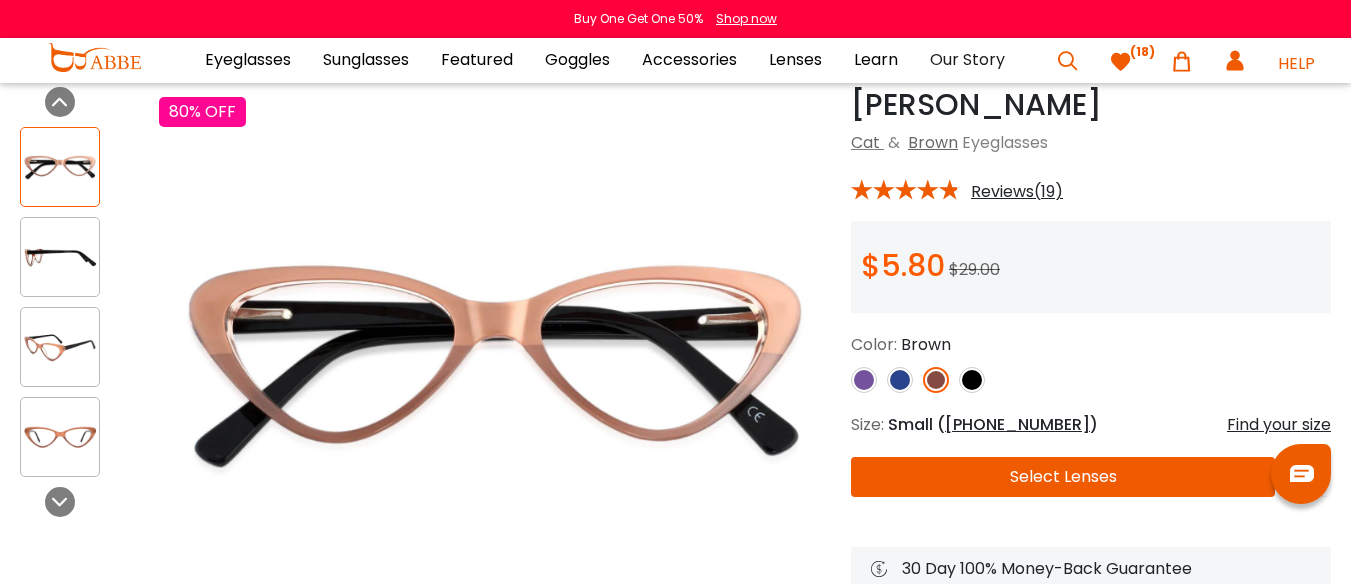 click at bounding box center (972, 380) 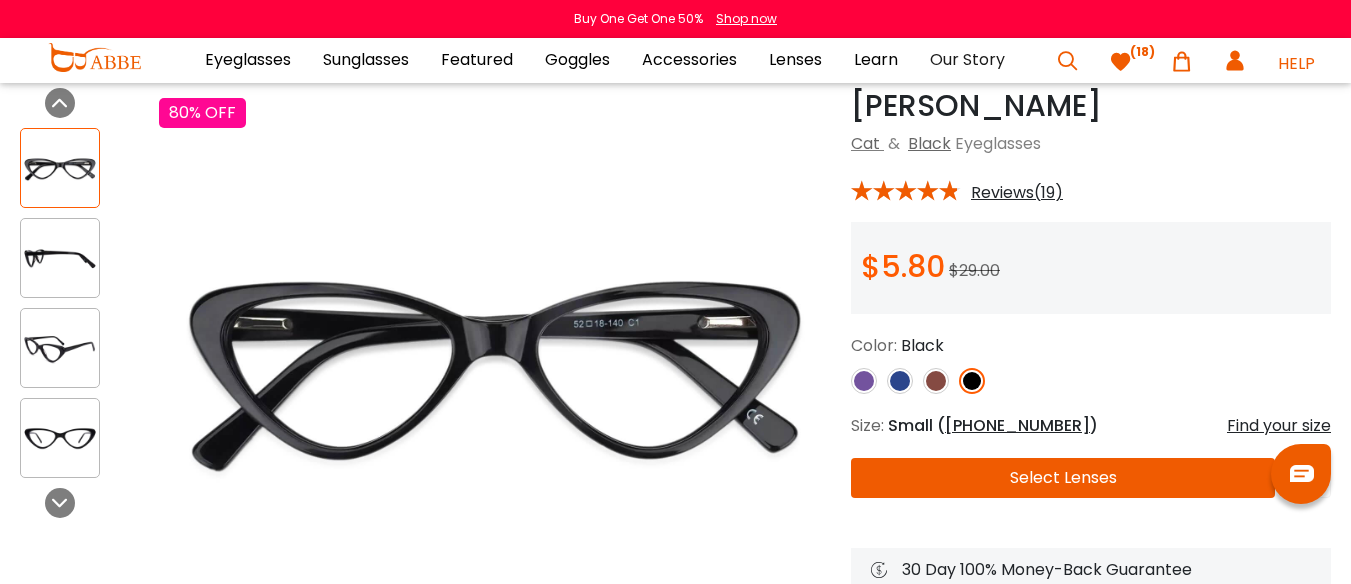scroll, scrollTop: 100, scrollLeft: 0, axis: vertical 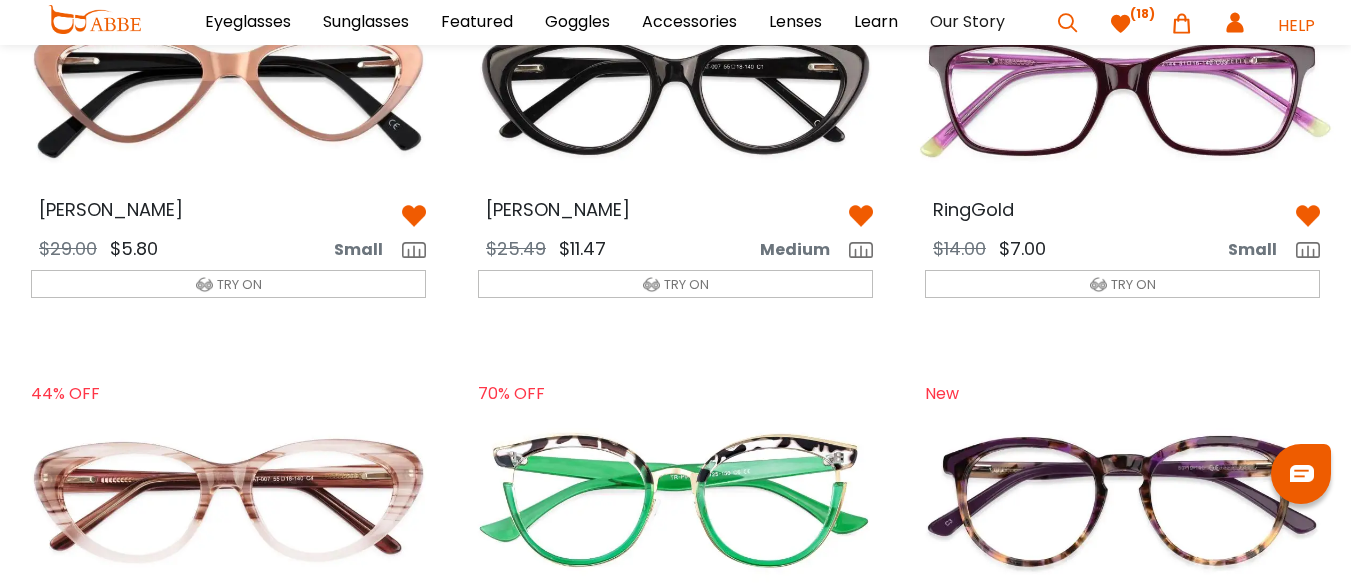 click at bounding box center [1122, 95] 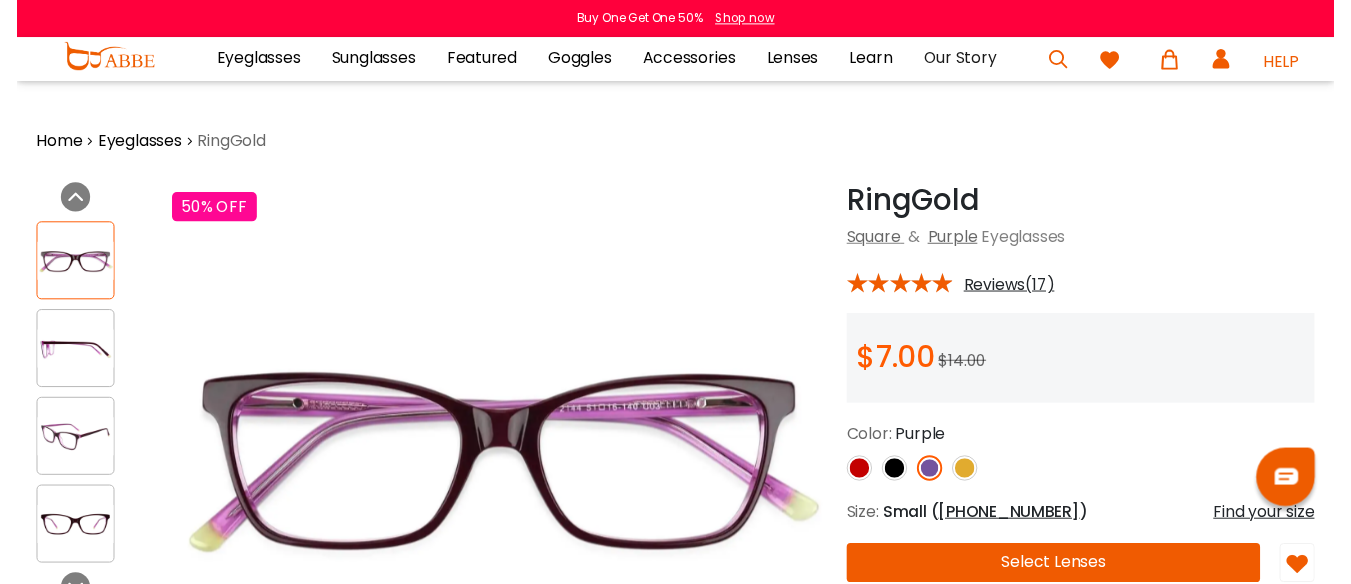scroll, scrollTop: 0, scrollLeft: 0, axis: both 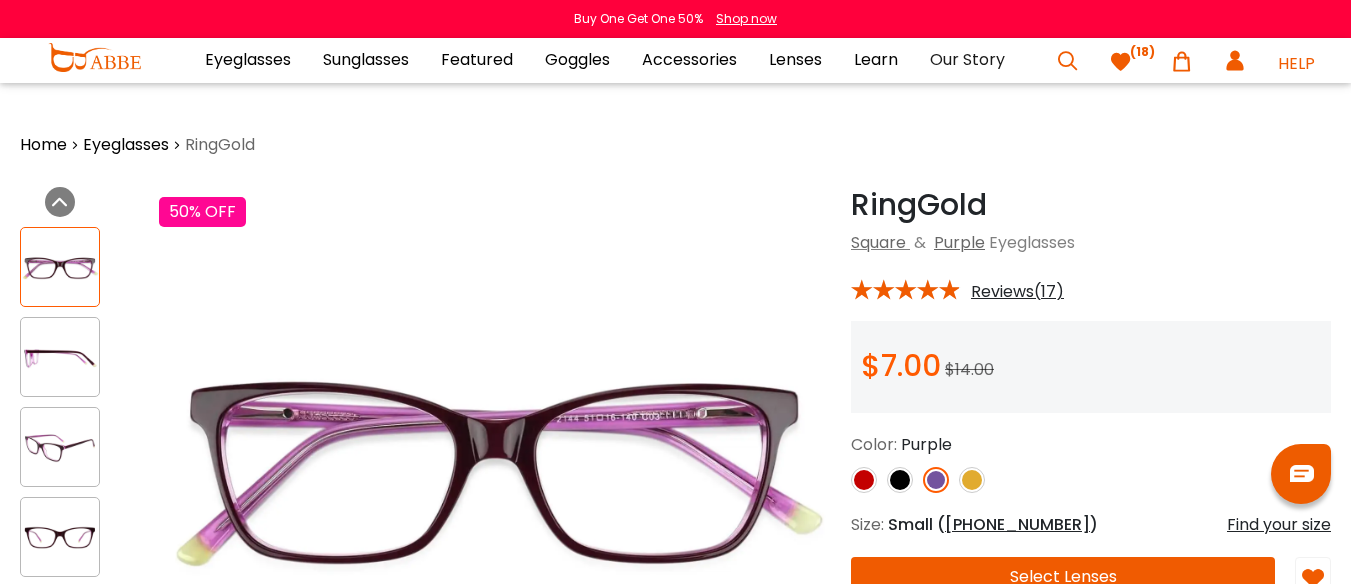 click at bounding box center [864, 480] 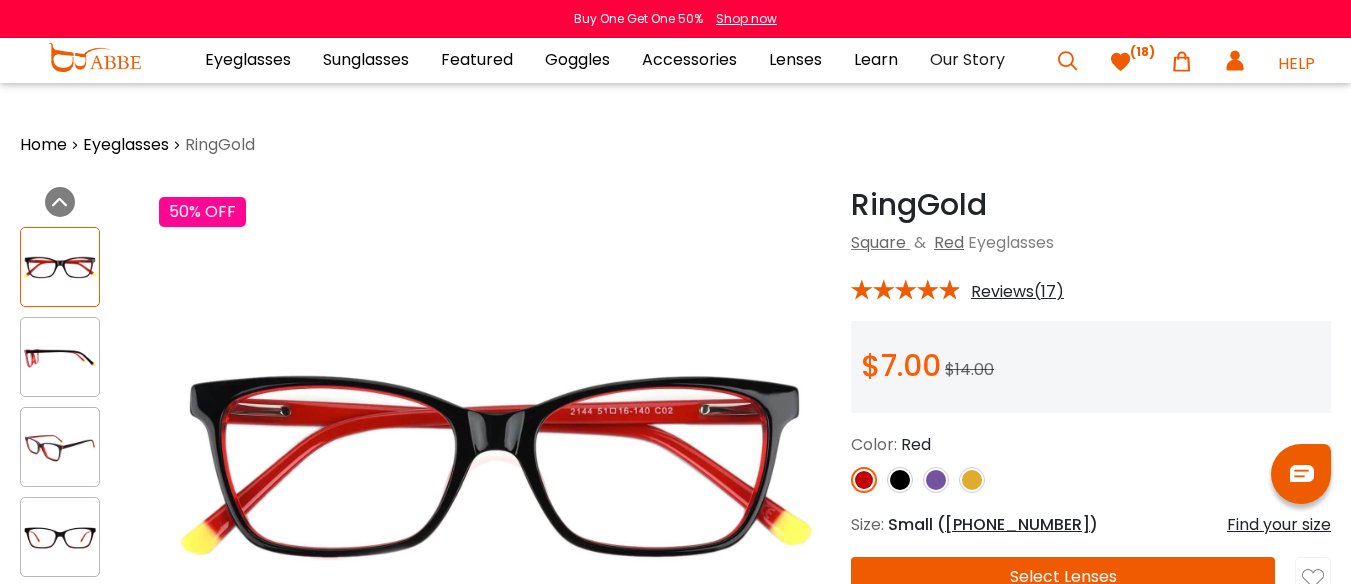 click at bounding box center [900, 480] 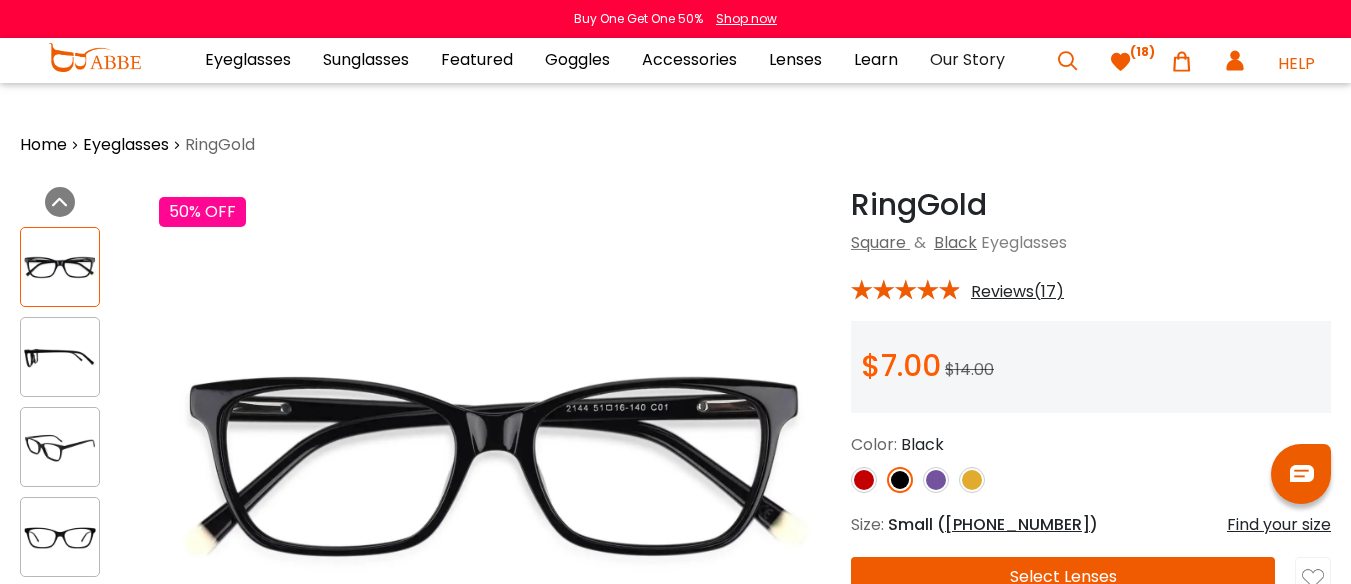 click at bounding box center [936, 480] 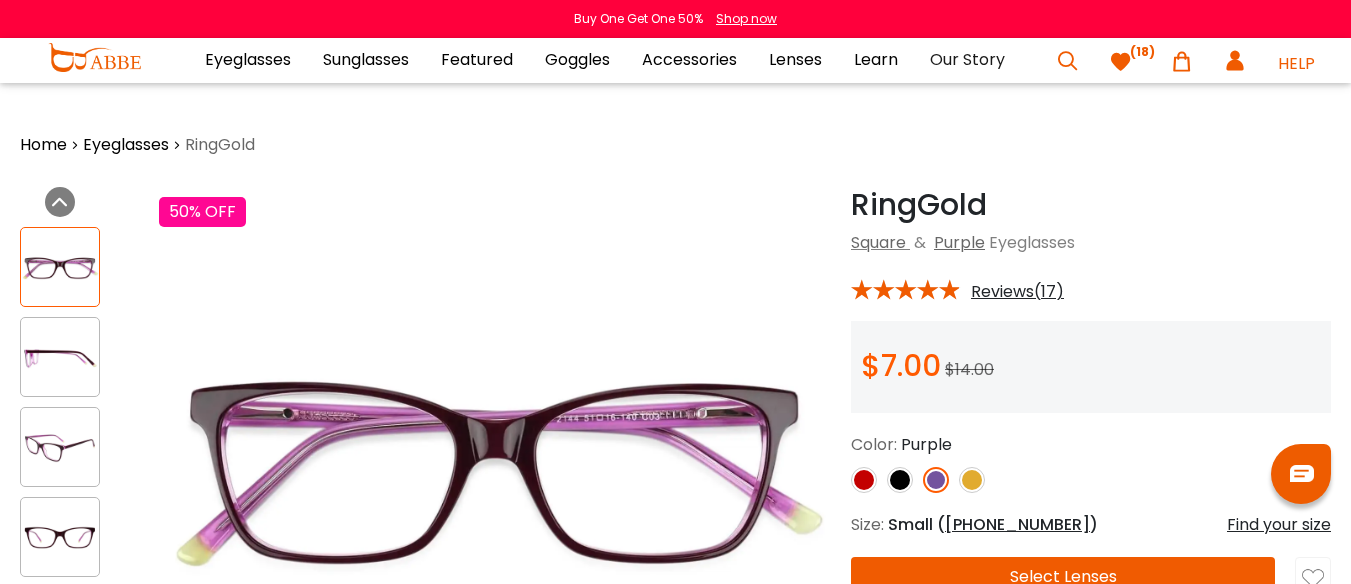 click at bounding box center [972, 480] 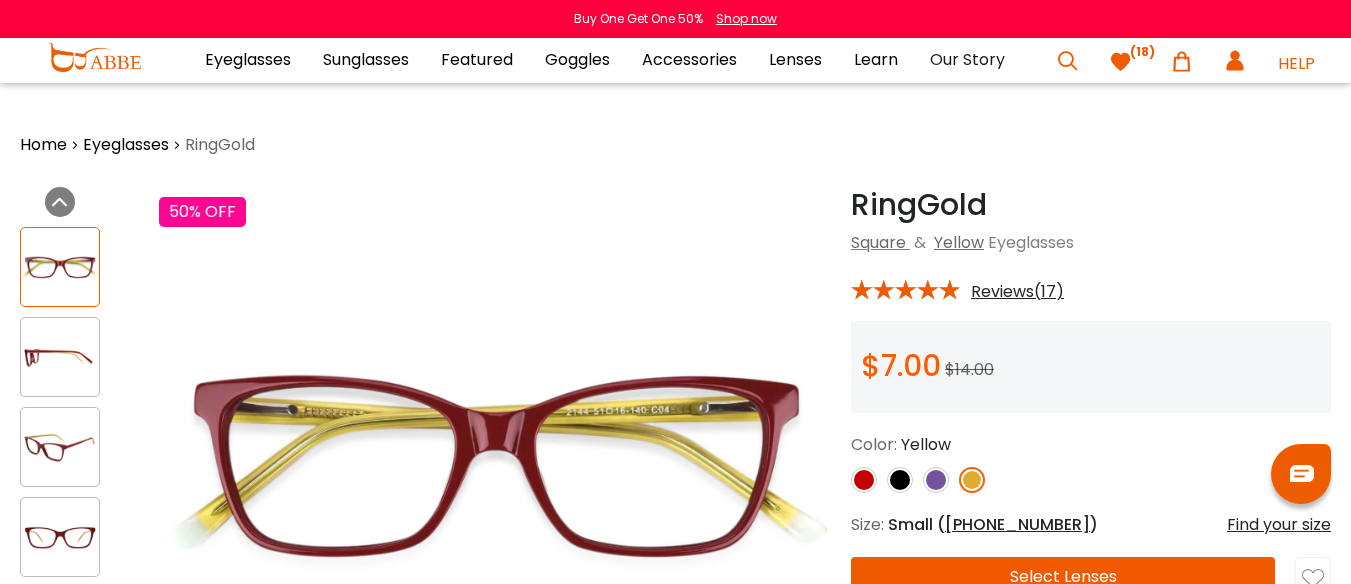scroll, scrollTop: 100, scrollLeft: 0, axis: vertical 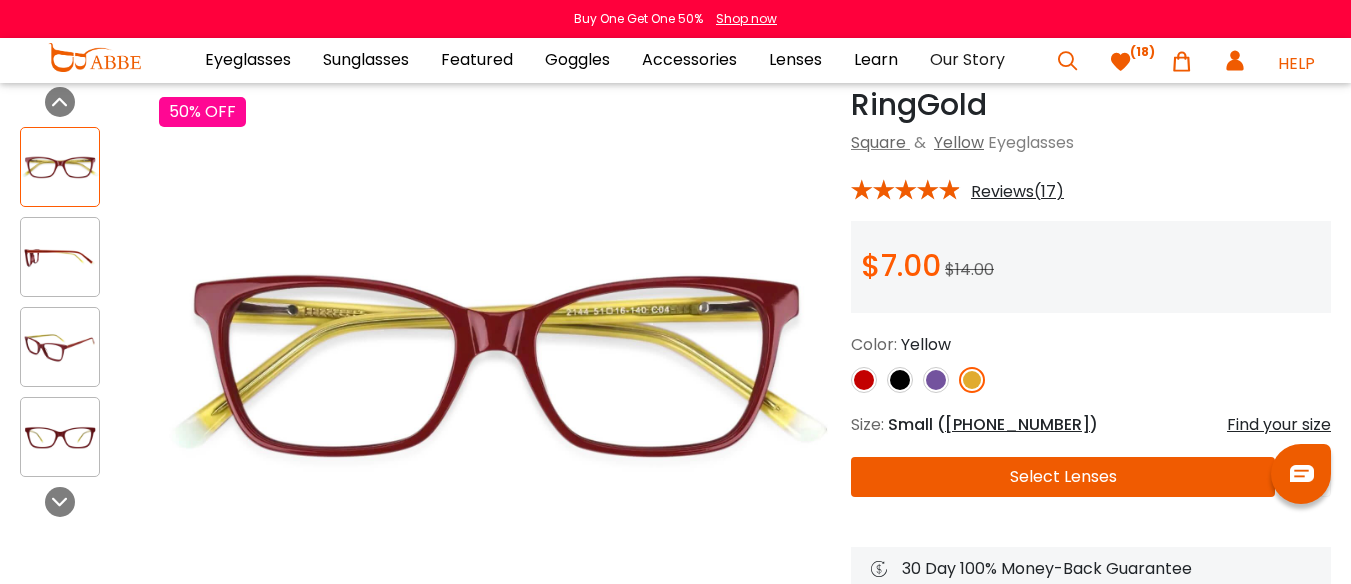 click at bounding box center [60, 257] 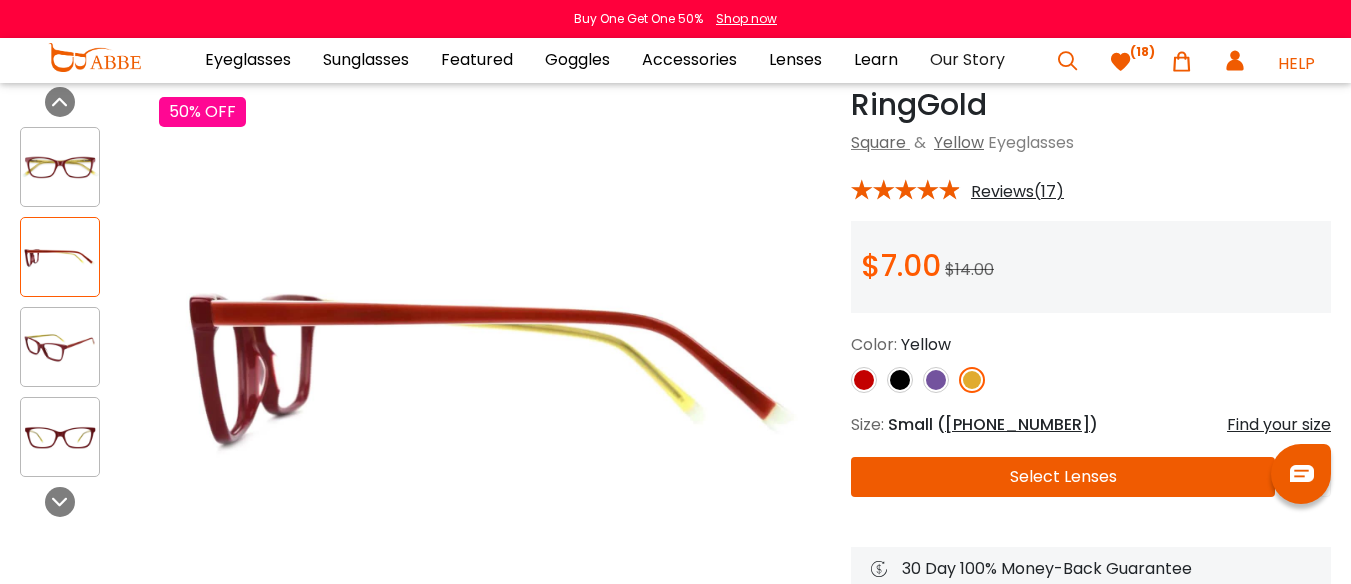 click at bounding box center (60, 347) 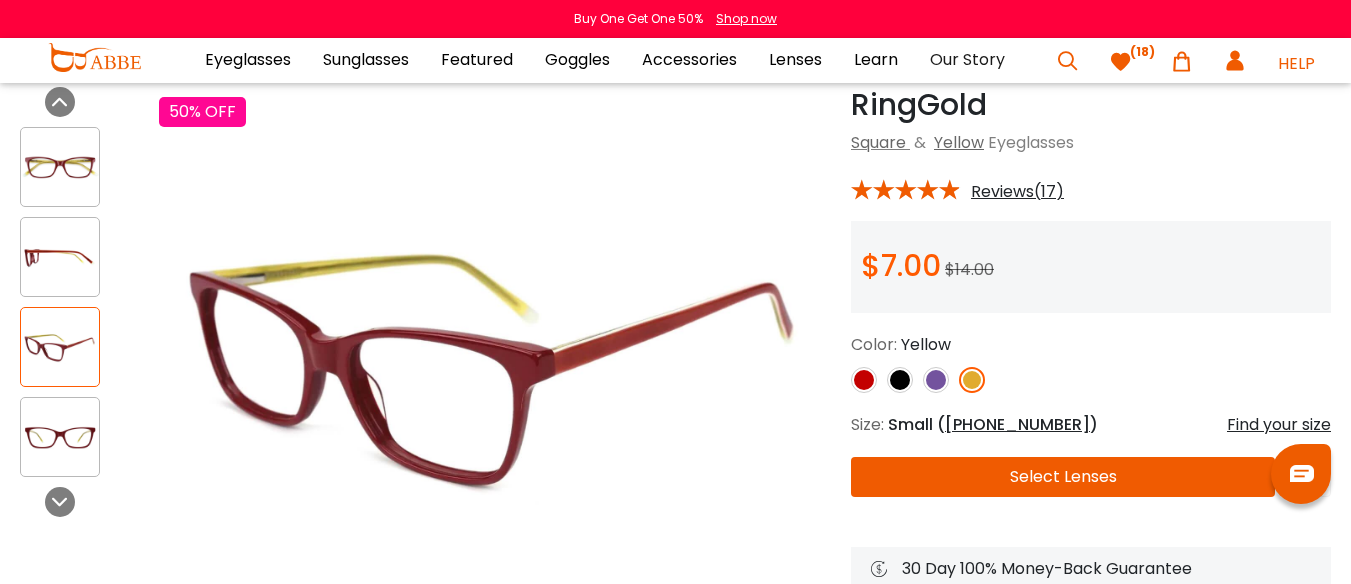 click at bounding box center [60, 437] 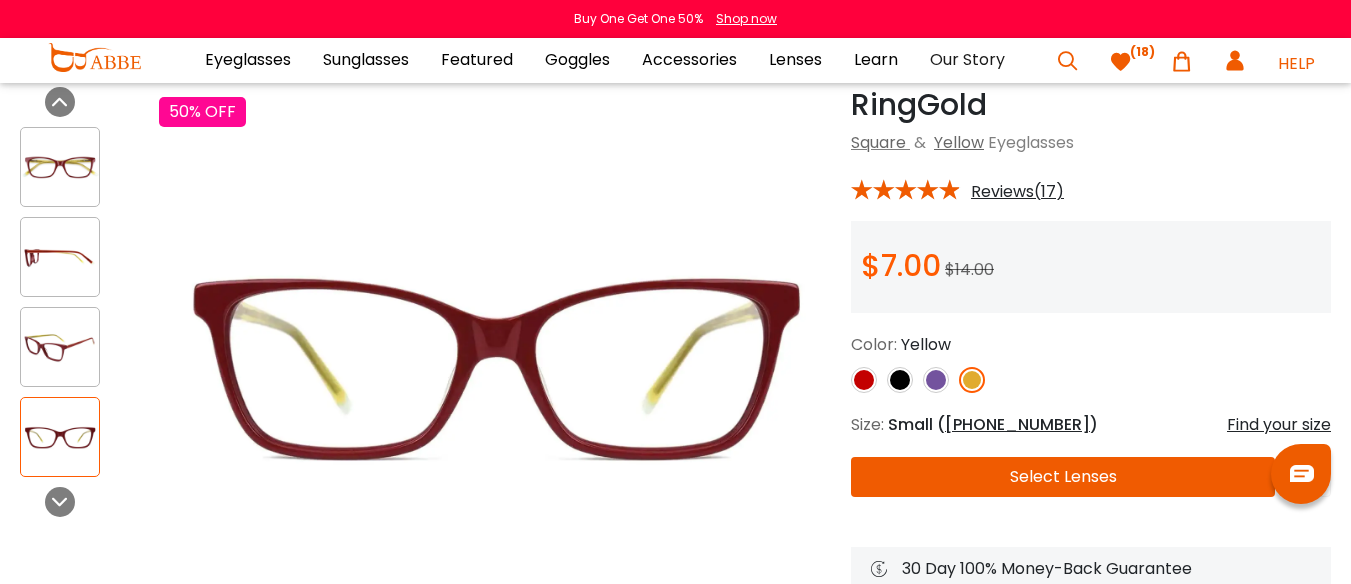 scroll, scrollTop: 200, scrollLeft: 0, axis: vertical 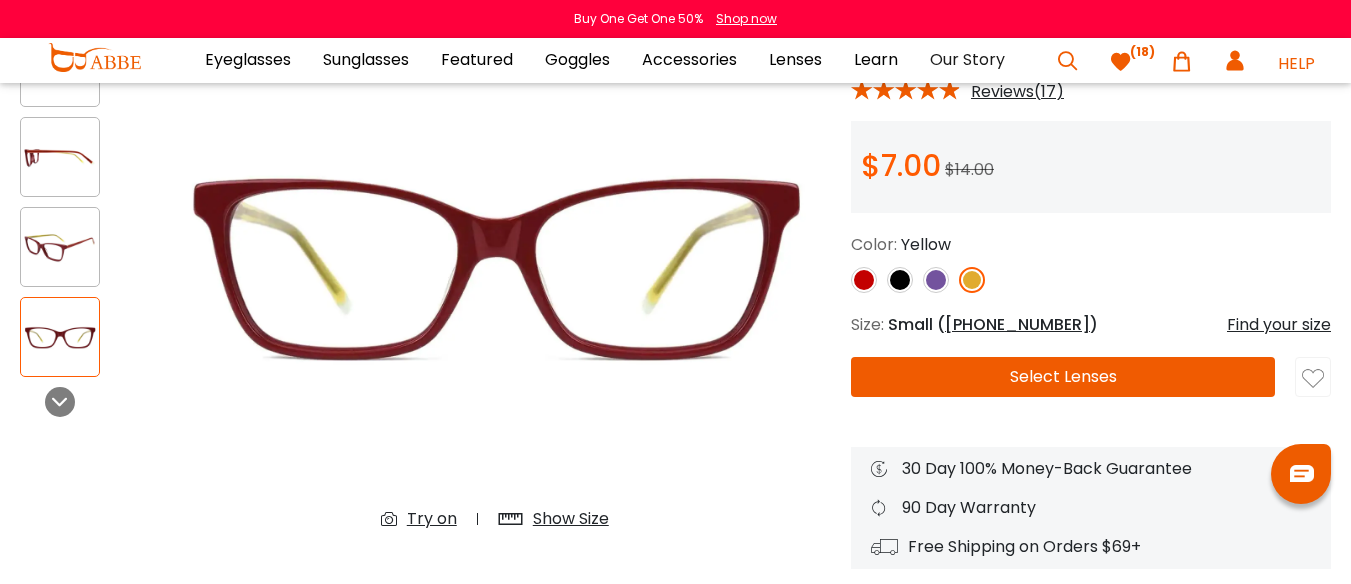click at bounding box center [864, 280] 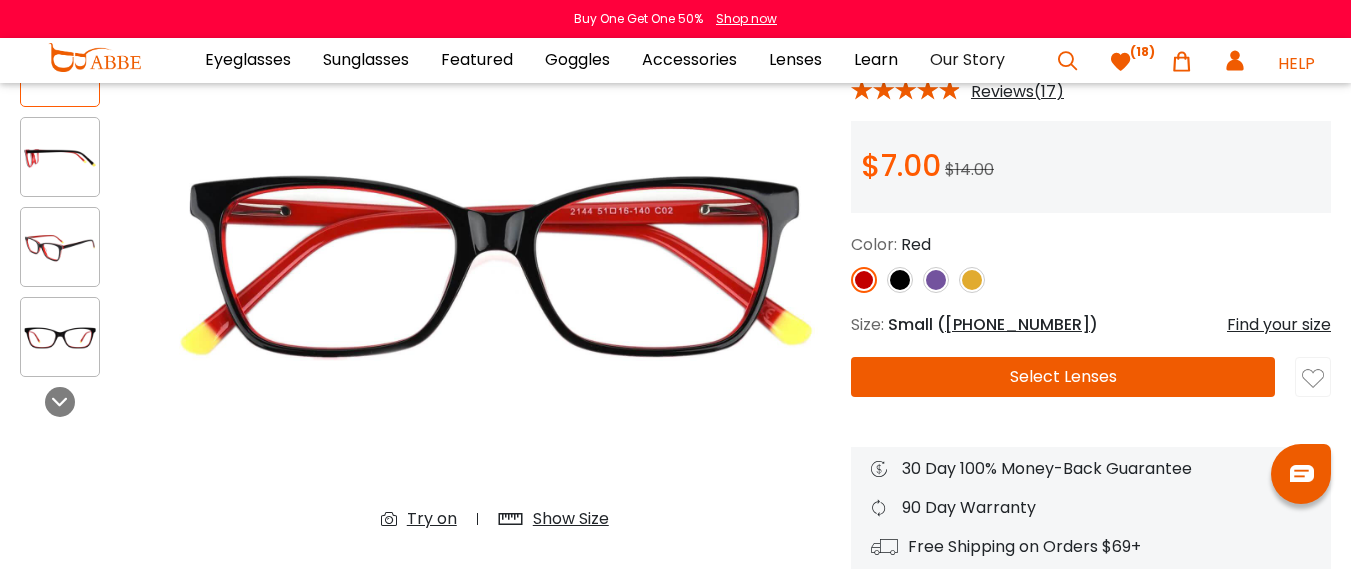 click at bounding box center [60, 247] 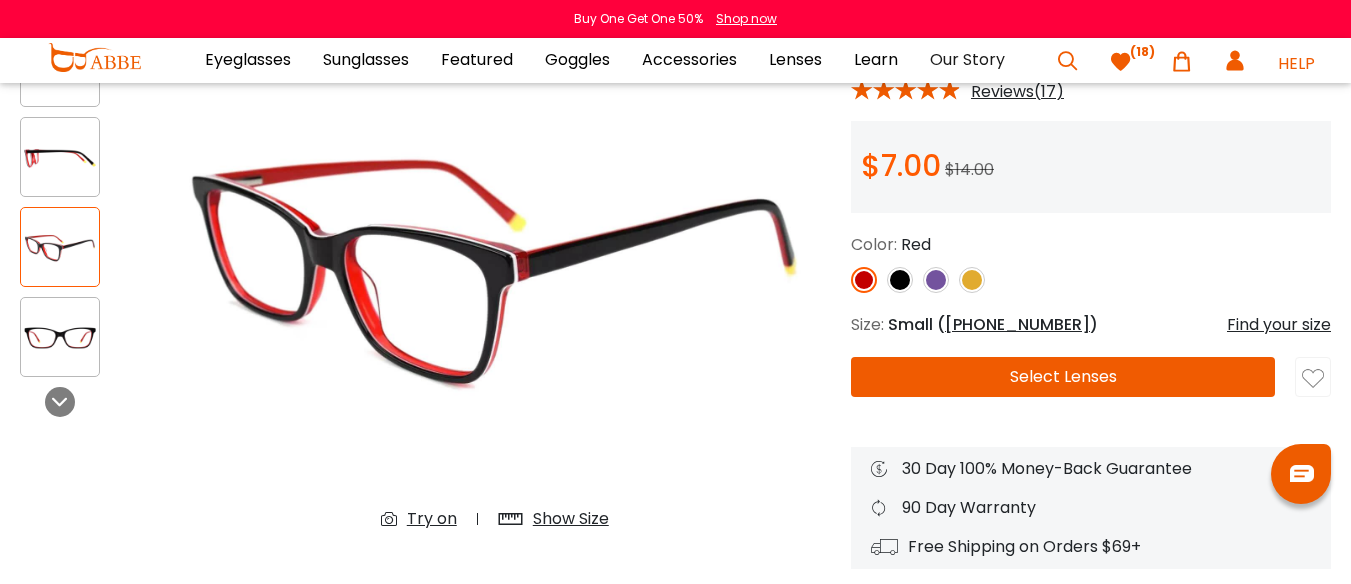 click at bounding box center (1313, 379) 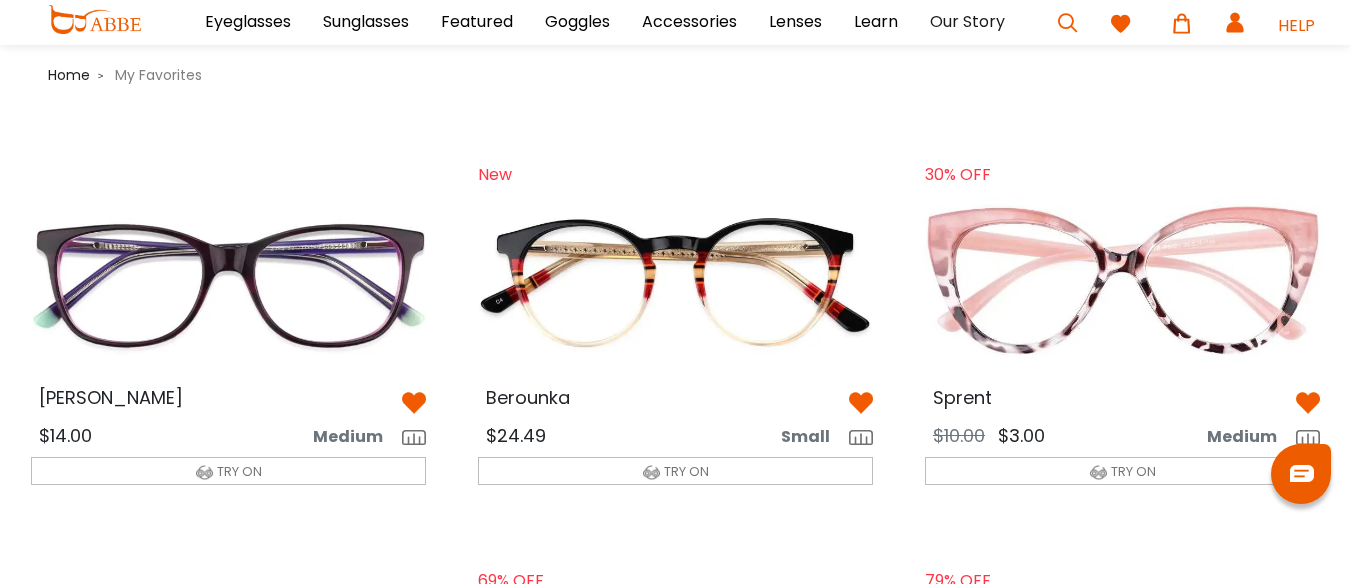 scroll, scrollTop: 1000, scrollLeft: 0, axis: vertical 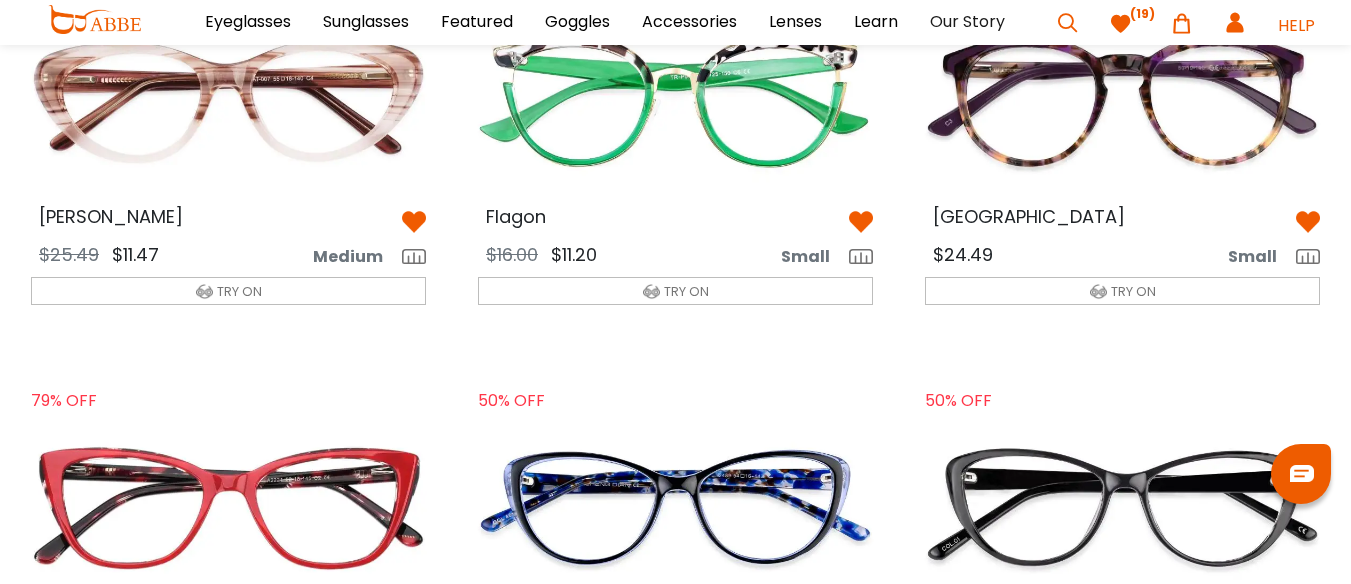 click at bounding box center [675, 101] 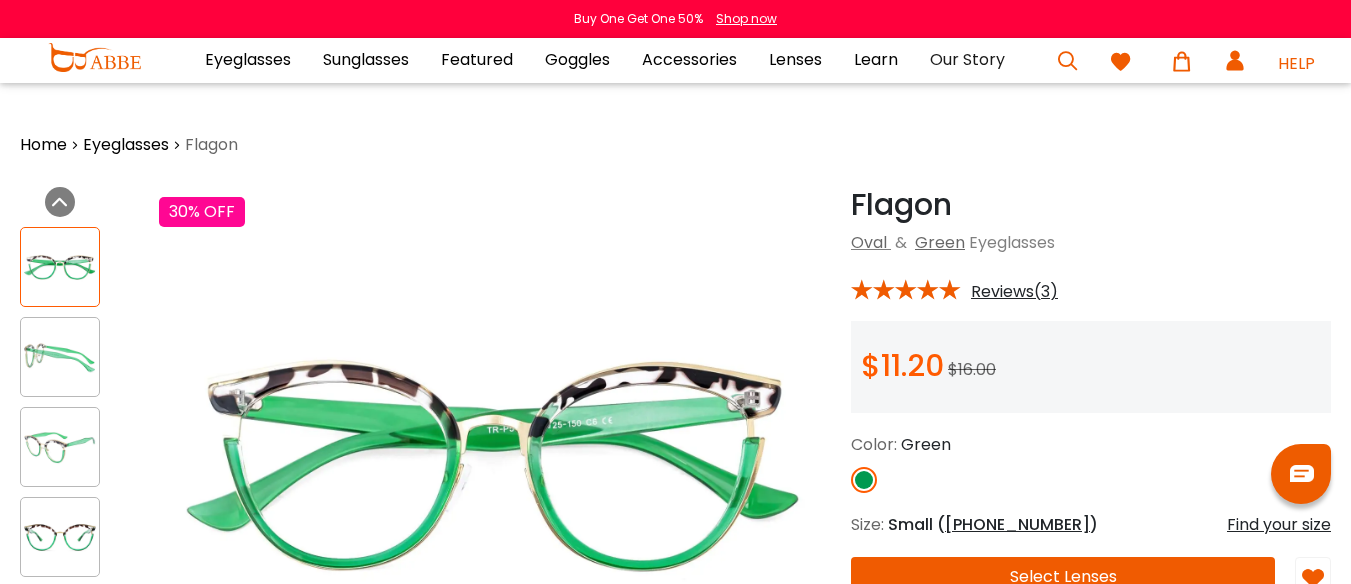 scroll, scrollTop: 0, scrollLeft: 0, axis: both 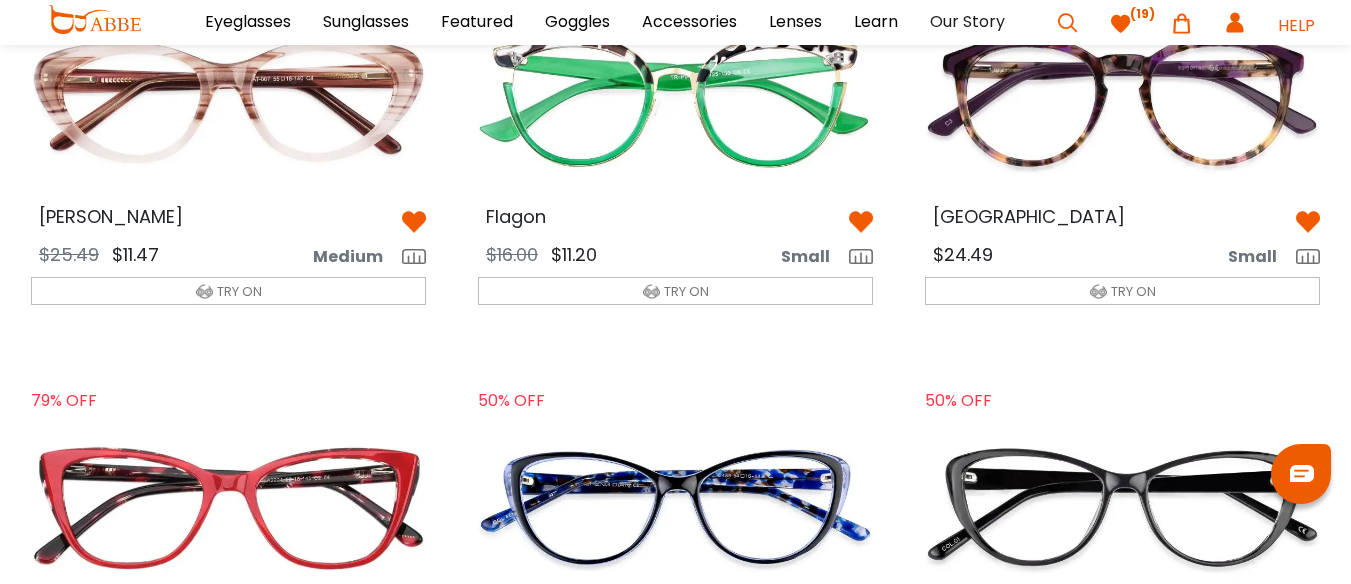 click at bounding box center (861, 222) 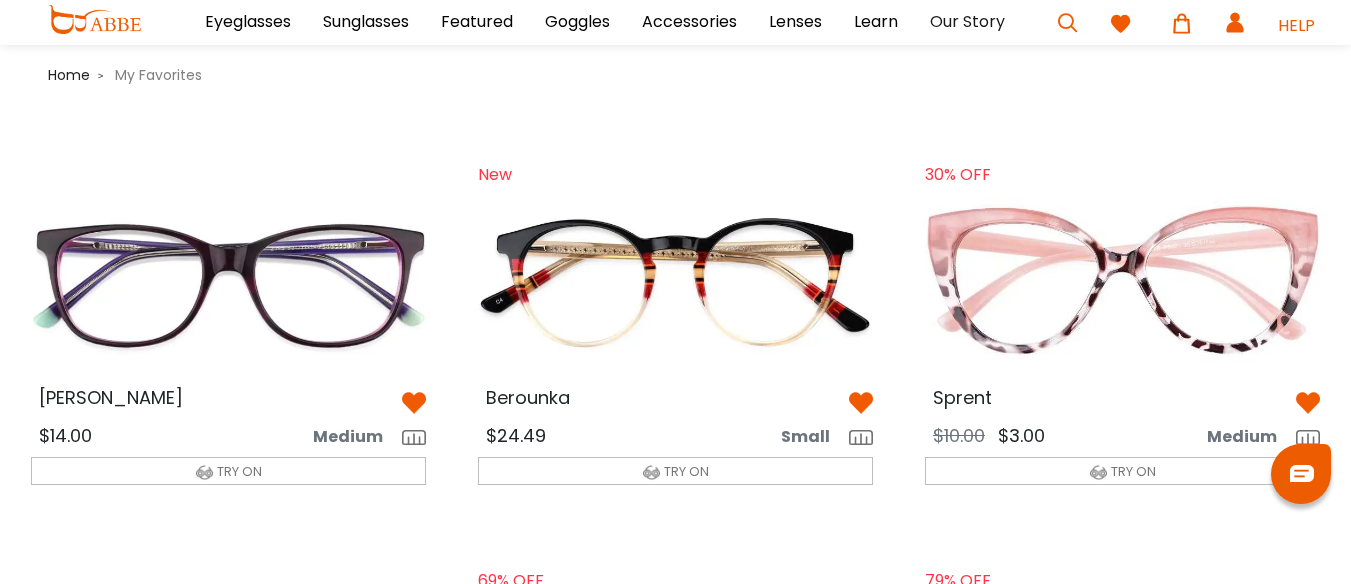 scroll, scrollTop: 1400, scrollLeft: 0, axis: vertical 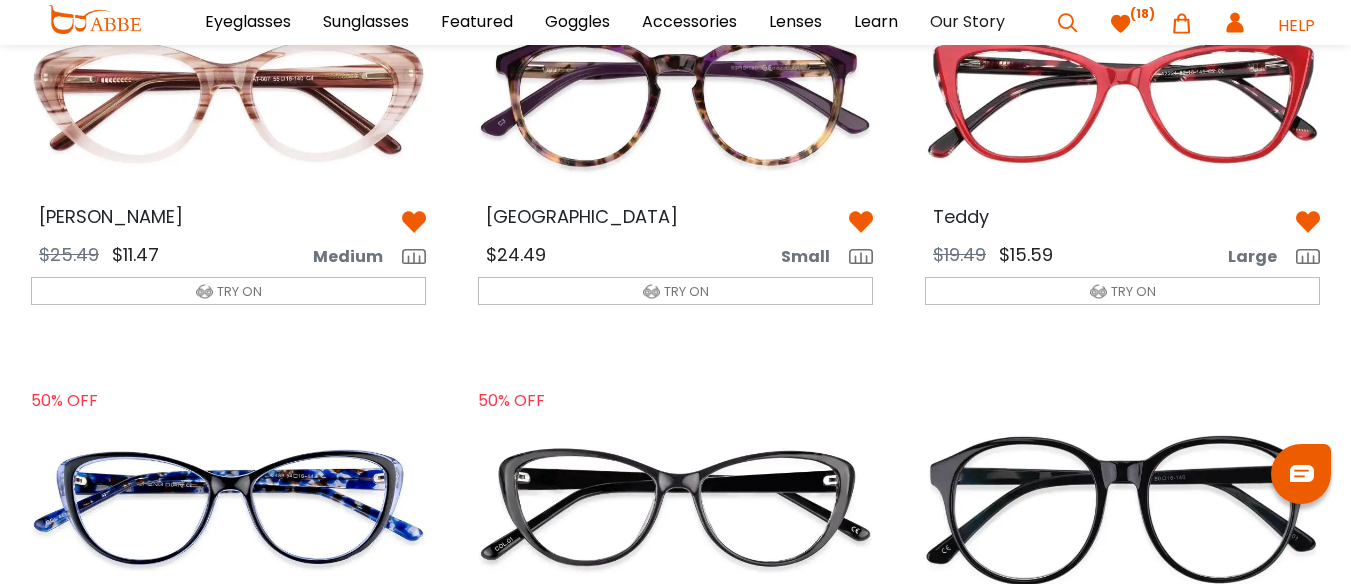 click at bounding box center (675, 101) 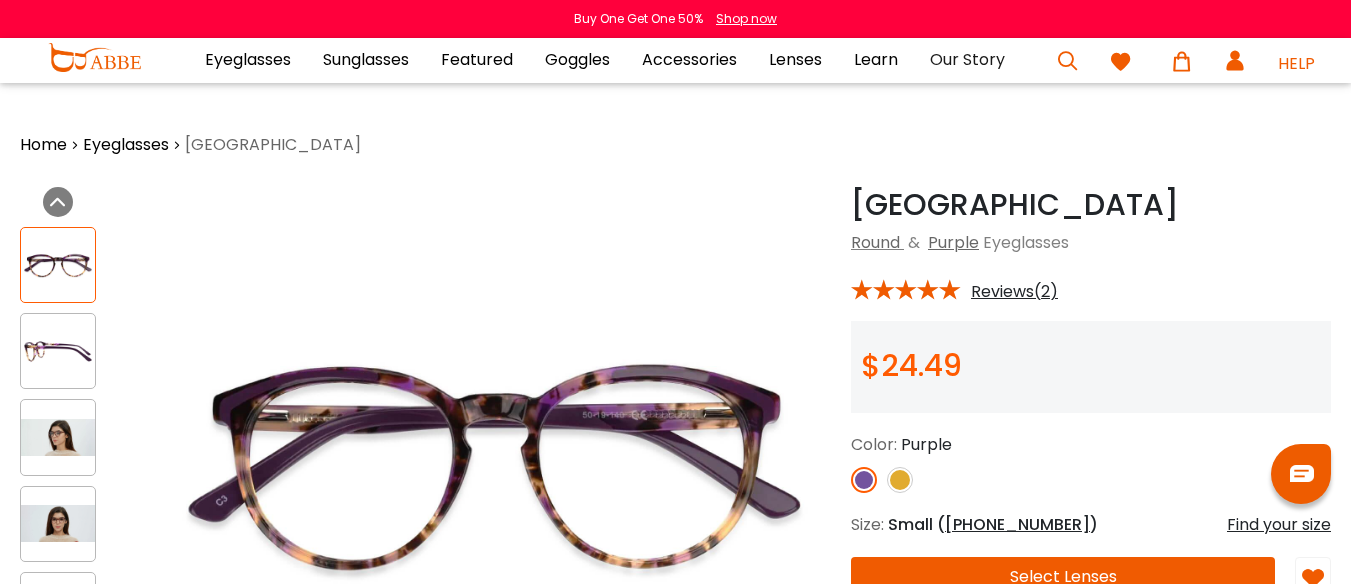 scroll, scrollTop: 0, scrollLeft: 0, axis: both 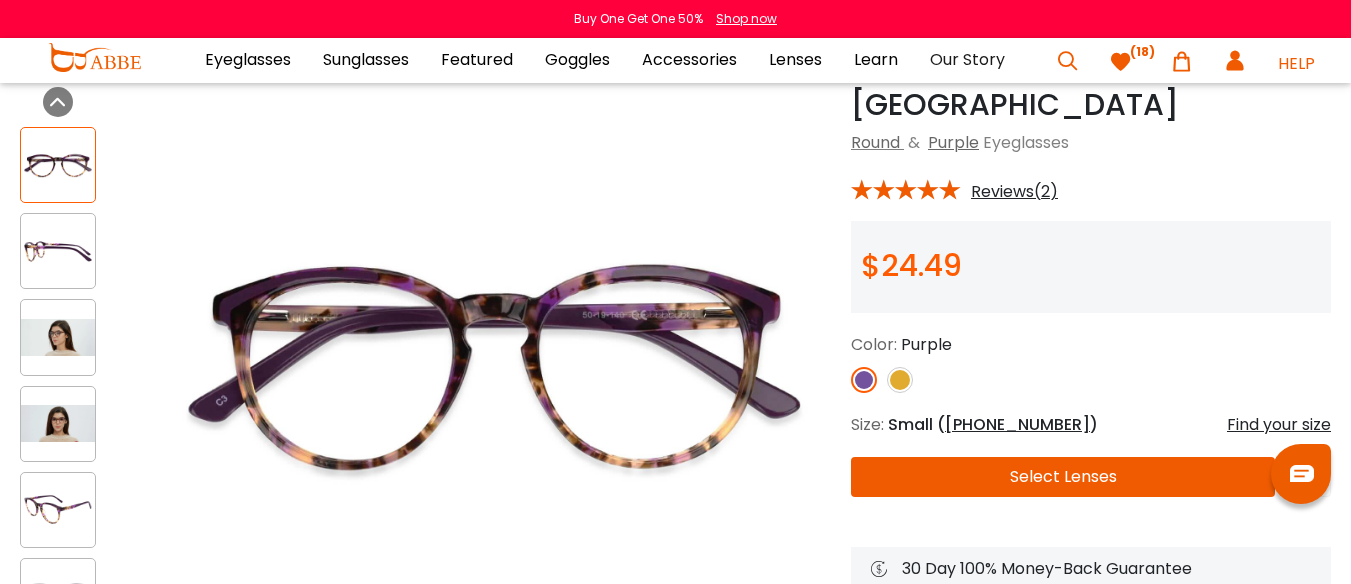 click at bounding box center (900, 380) 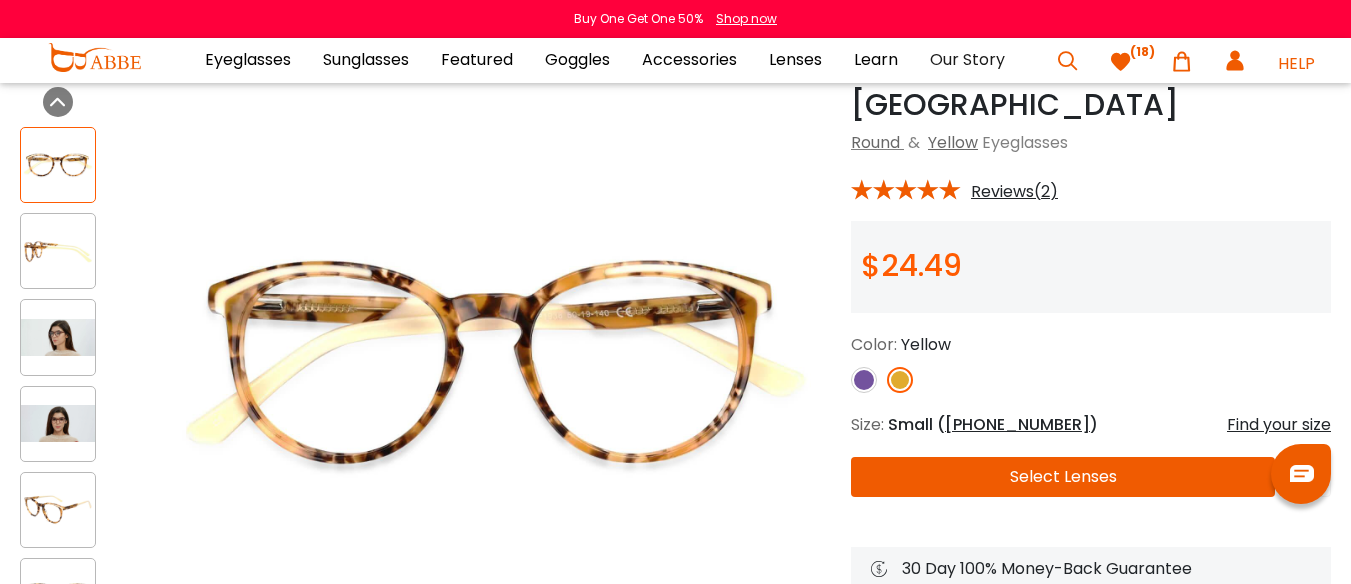 click at bounding box center (864, 380) 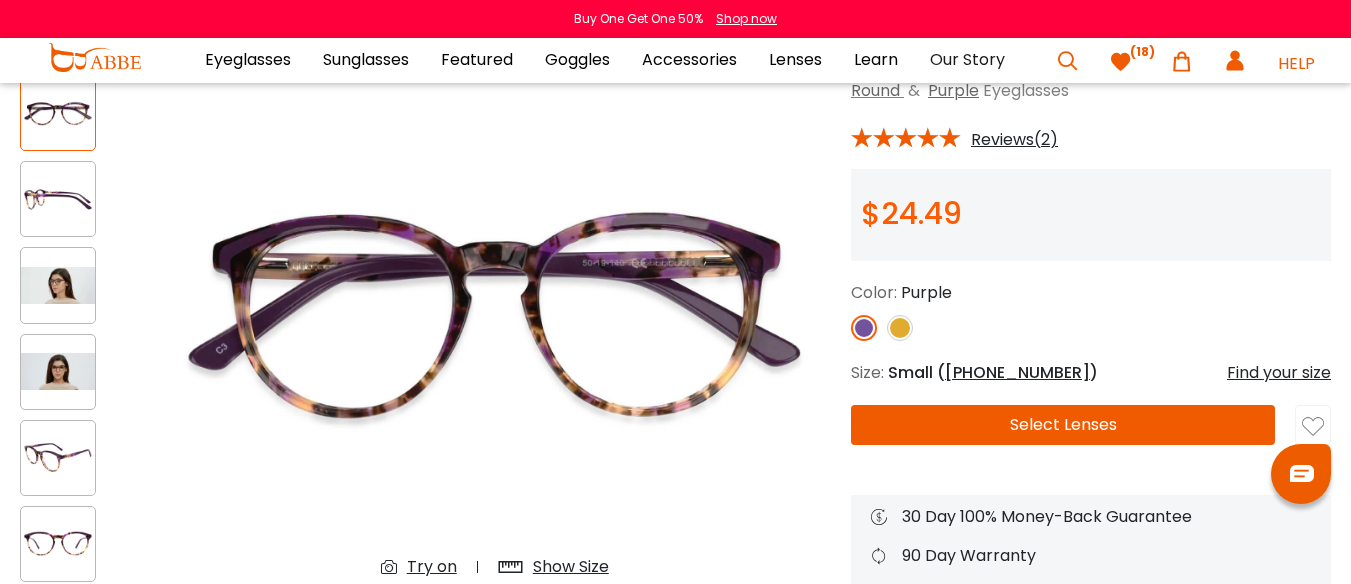 scroll, scrollTop: 200, scrollLeft: 0, axis: vertical 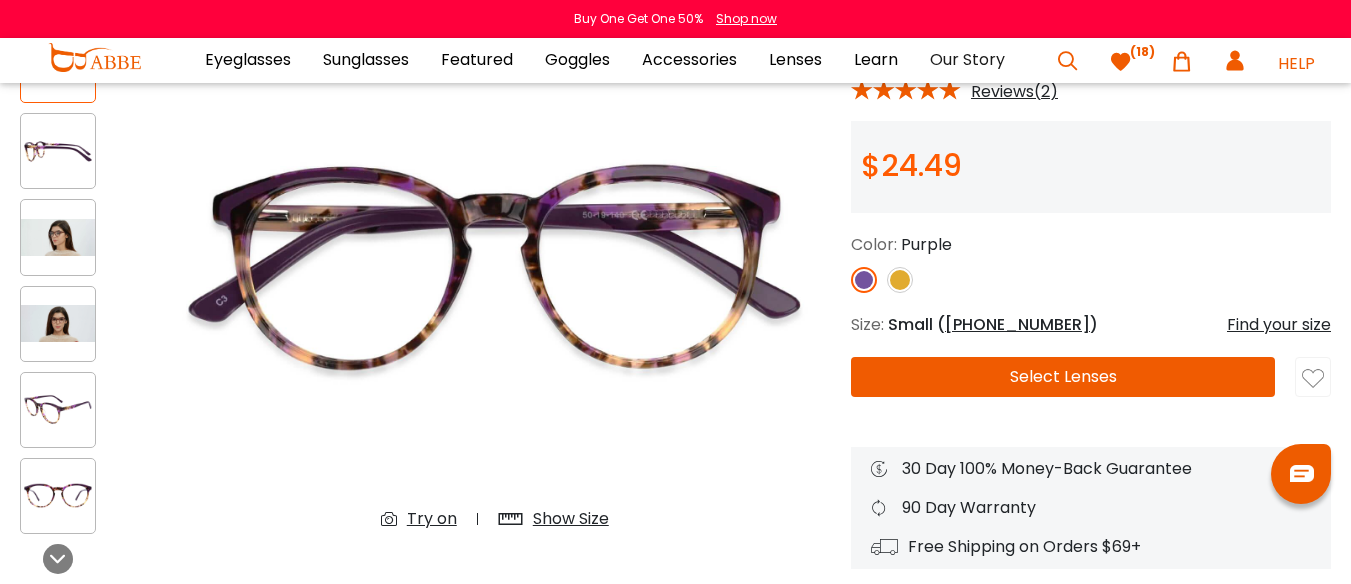 click at bounding box center [1313, 379] 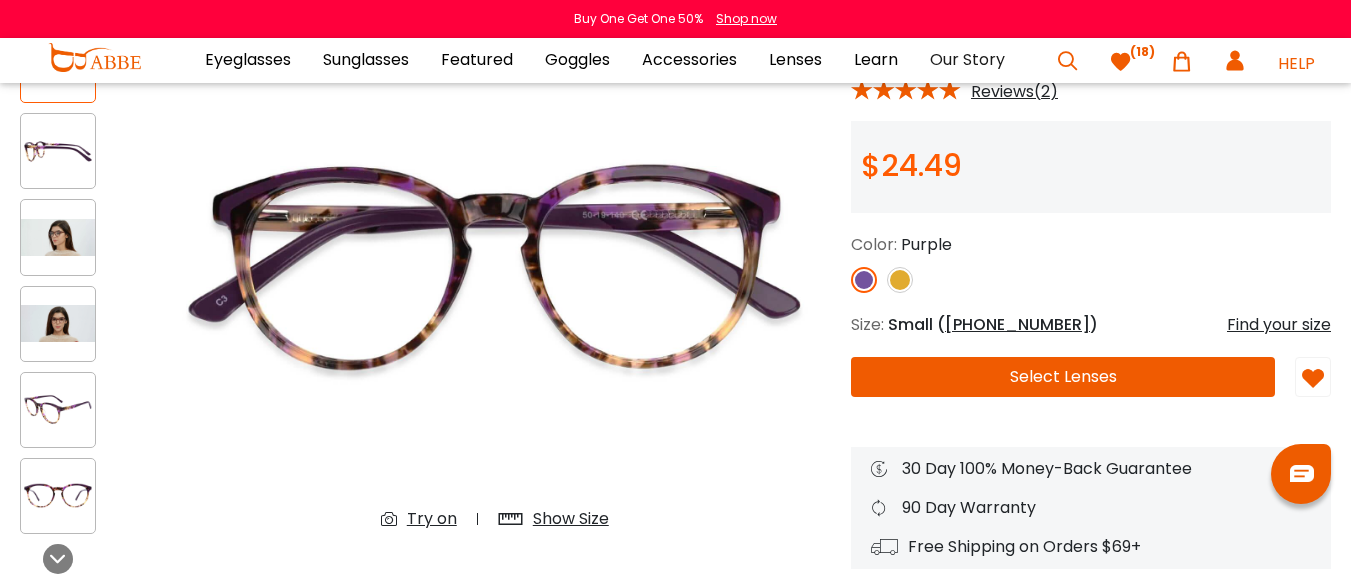 click at bounding box center [1313, 379] 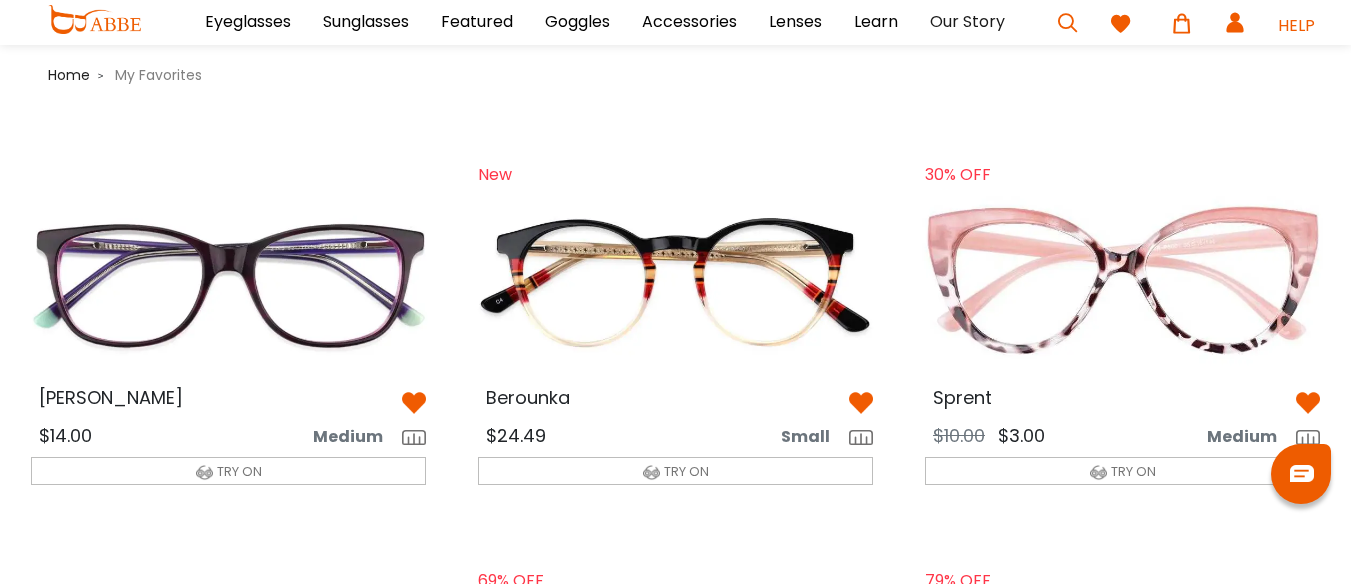 scroll, scrollTop: 1400, scrollLeft: 0, axis: vertical 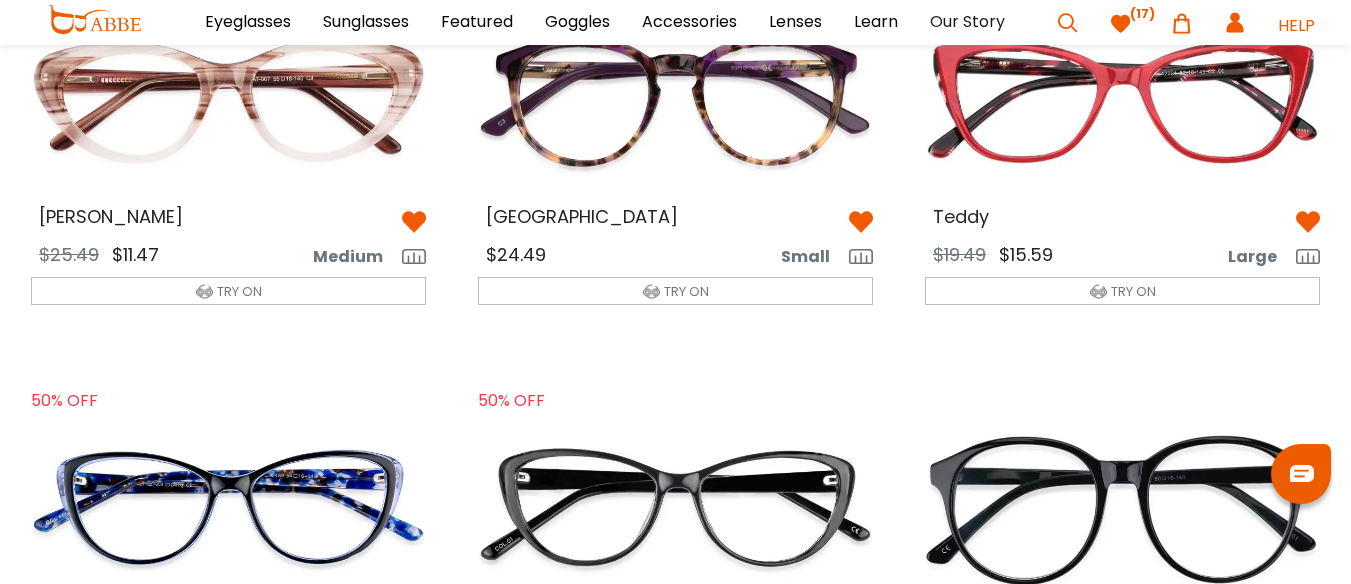 click at bounding box center (1122, 101) 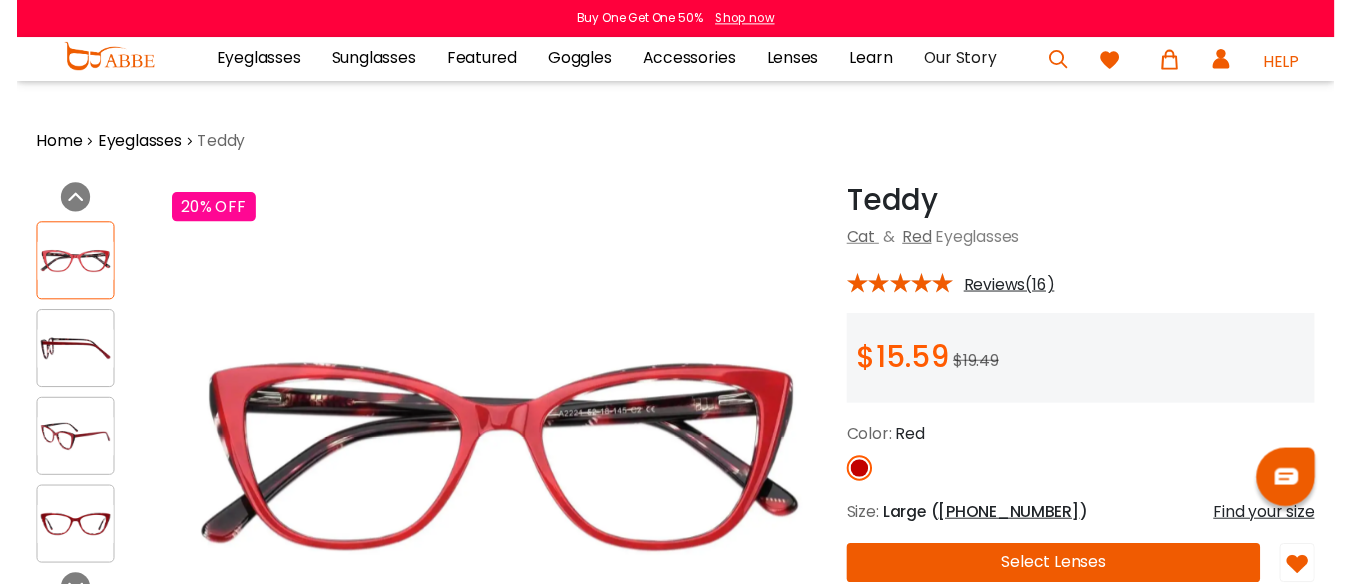 scroll, scrollTop: 0, scrollLeft: 0, axis: both 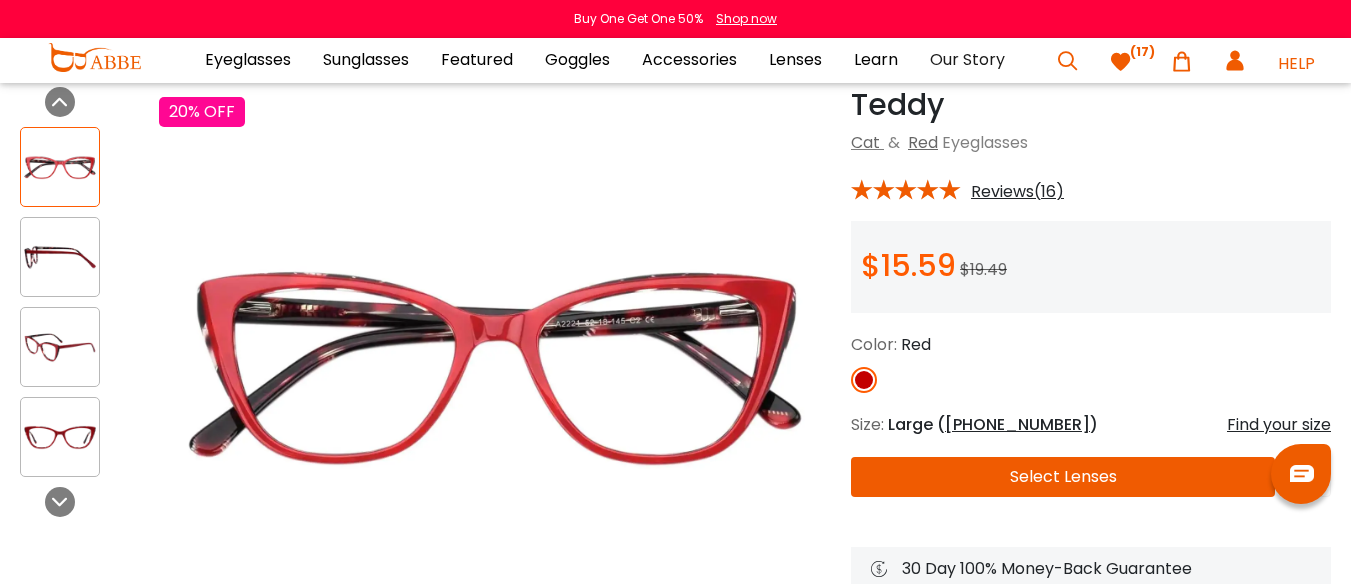click at bounding box center (60, 347) 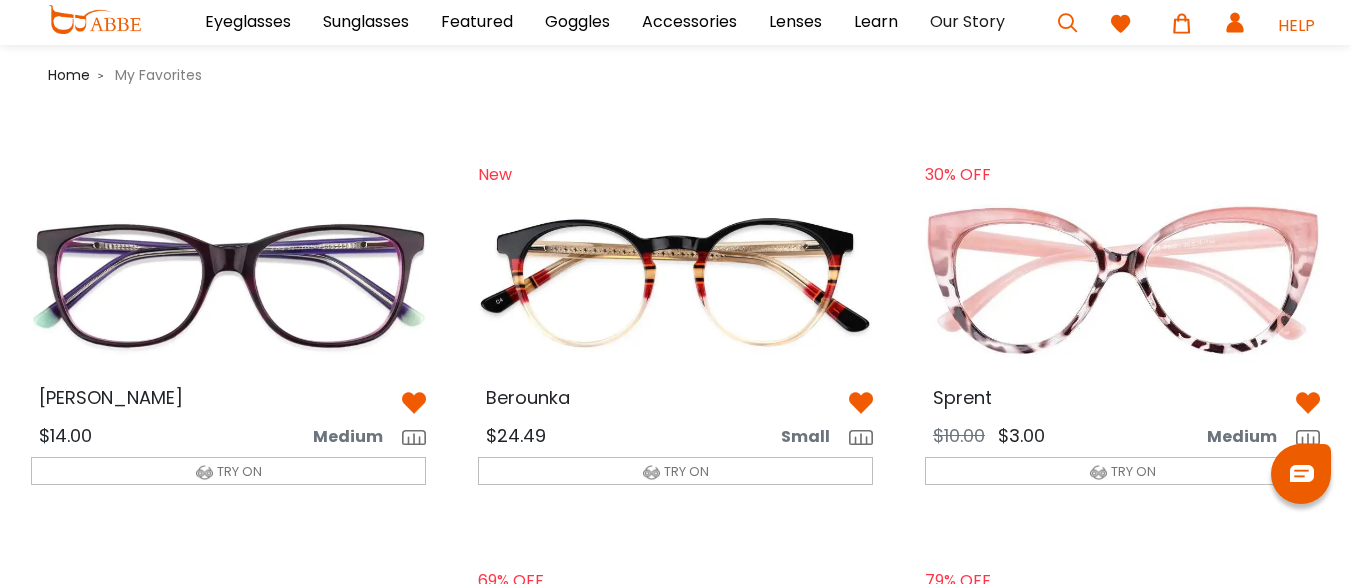 scroll, scrollTop: 1400, scrollLeft: 0, axis: vertical 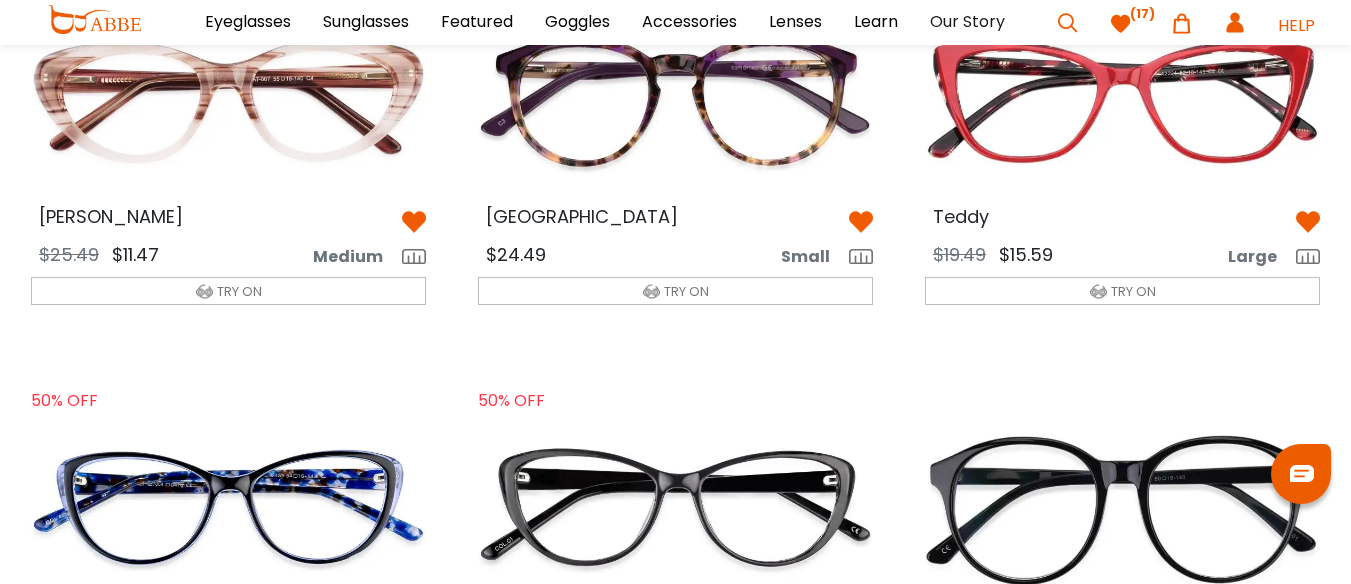 click at bounding box center (1308, 222) 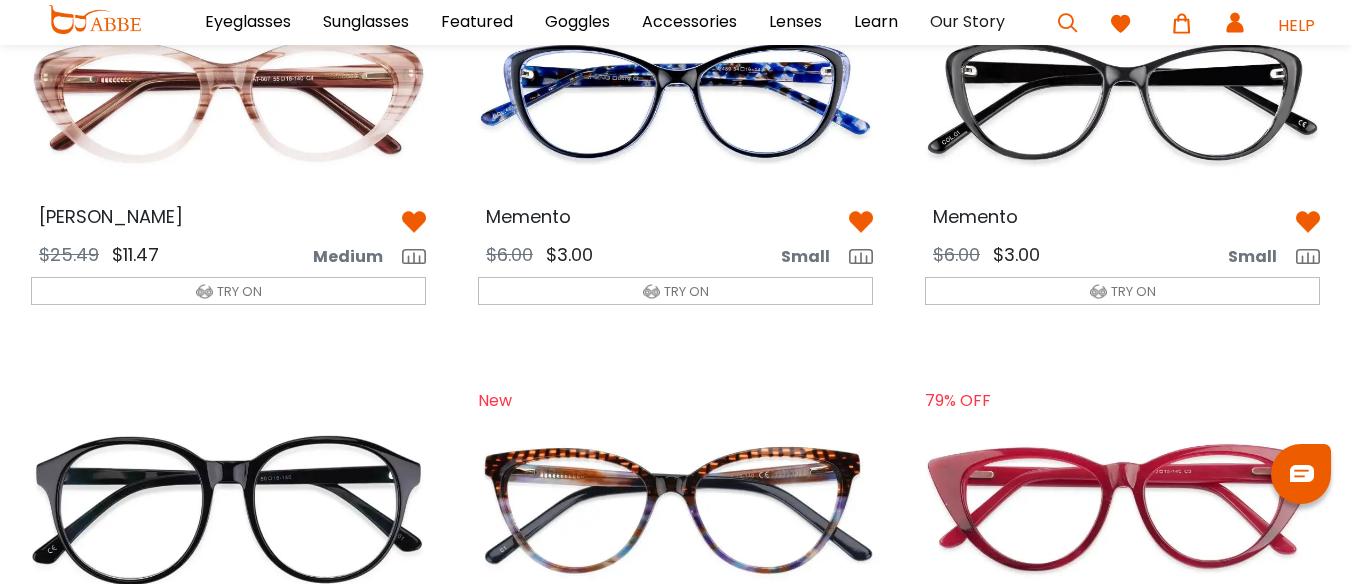 scroll, scrollTop: 0, scrollLeft: 0, axis: both 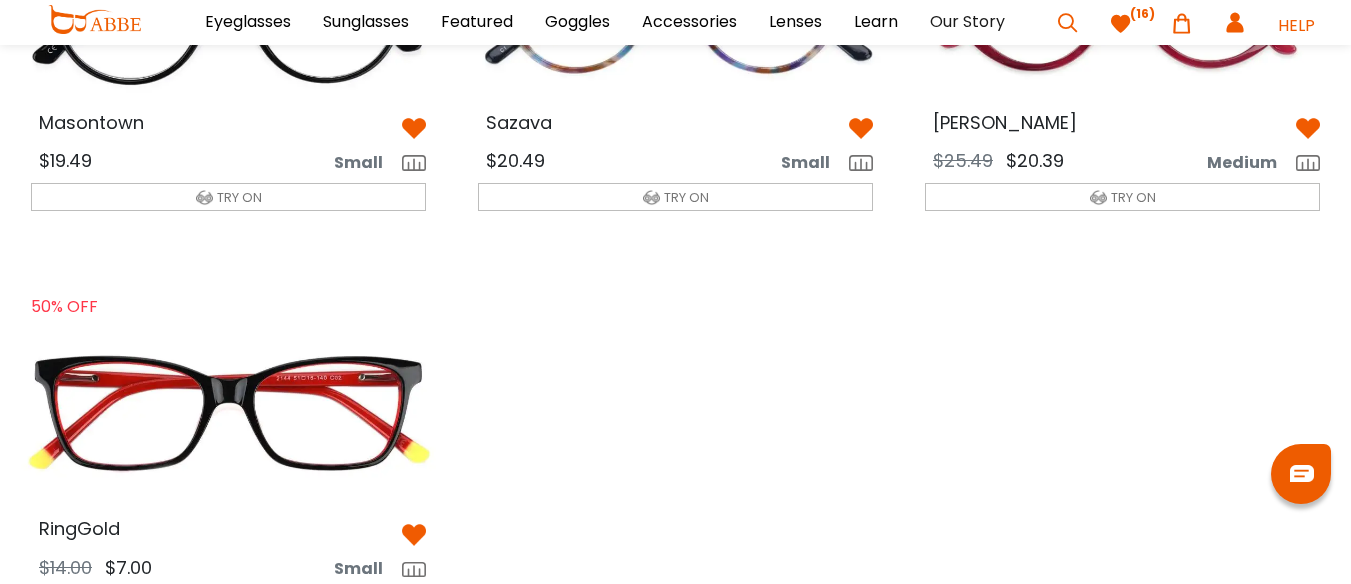 click at bounding box center [228, 8] 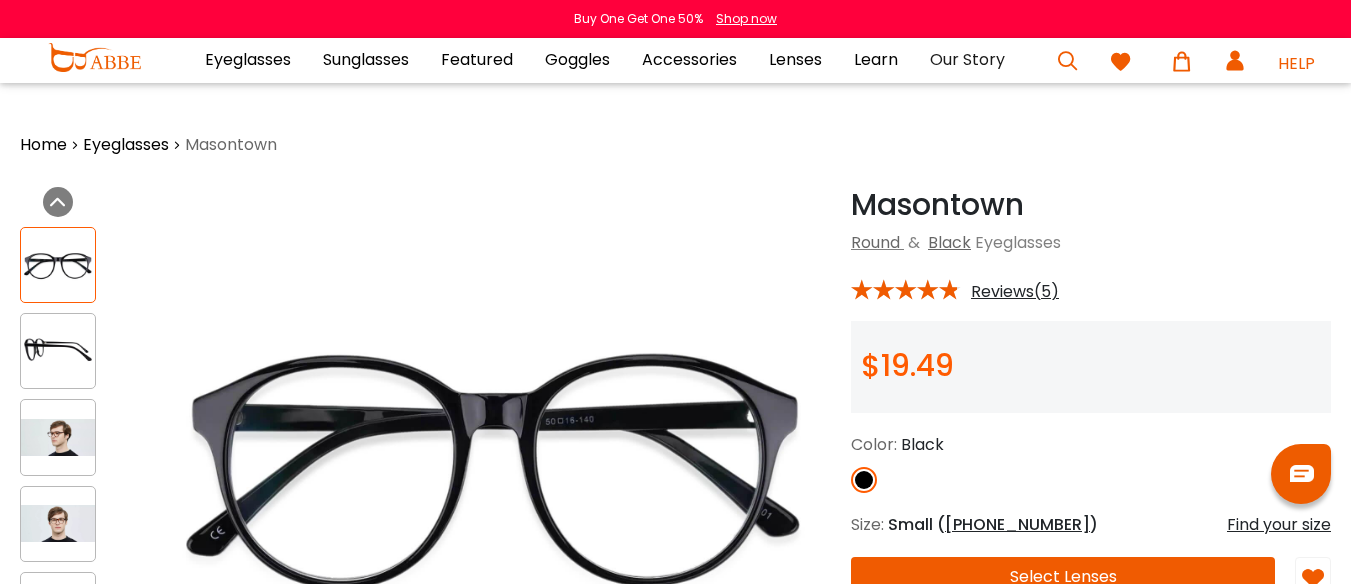 scroll, scrollTop: 0, scrollLeft: 0, axis: both 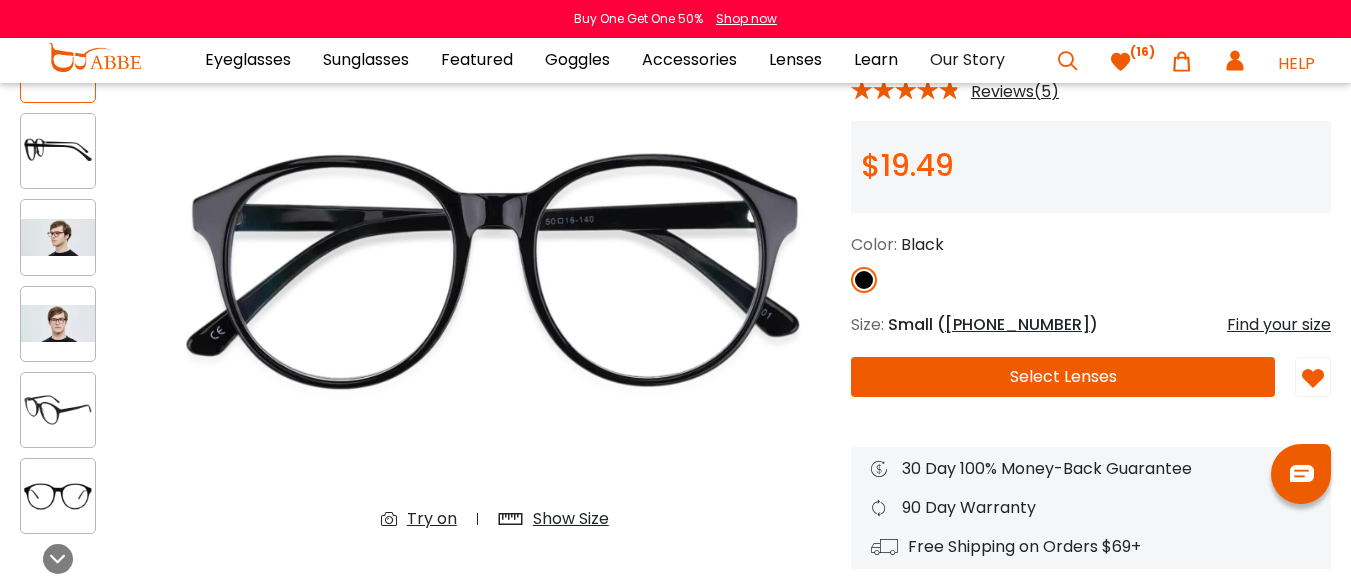 click at bounding box center (58, 409) 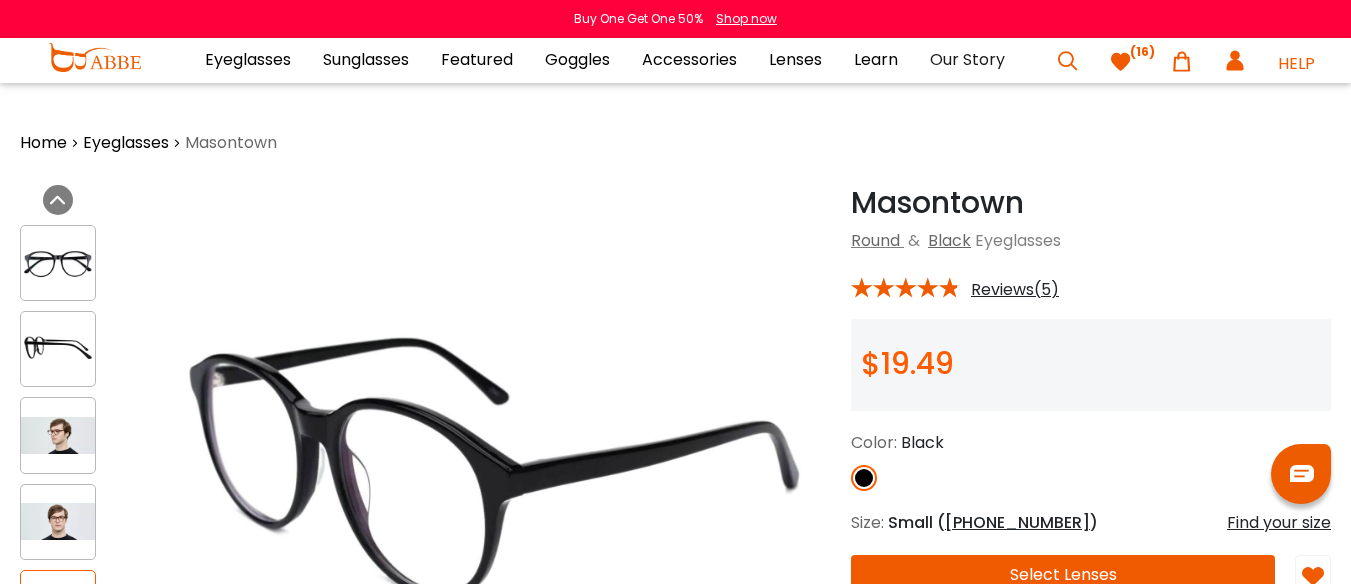 scroll, scrollTop: 0, scrollLeft: 0, axis: both 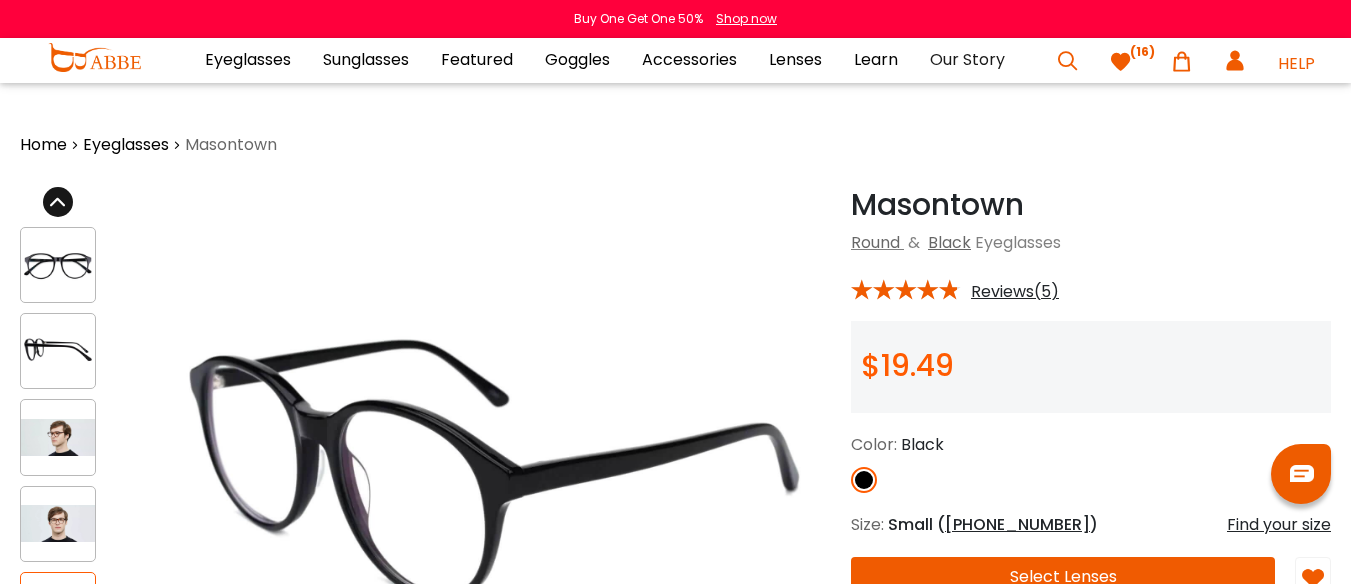 click at bounding box center [58, 202] 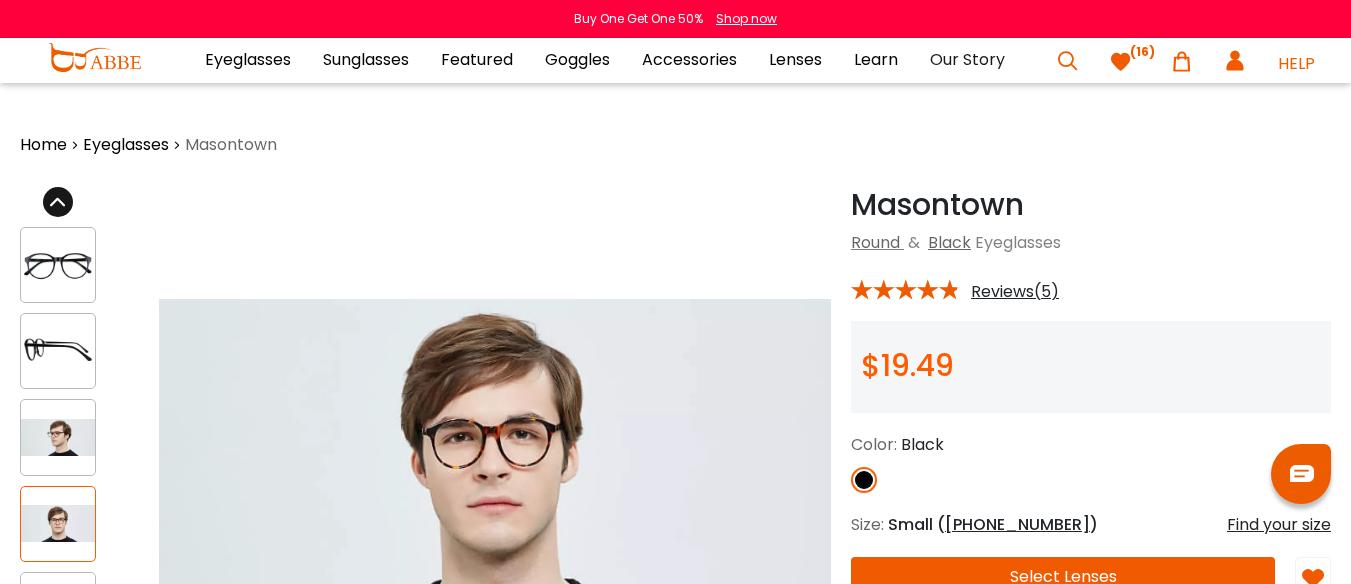 click at bounding box center (58, 202) 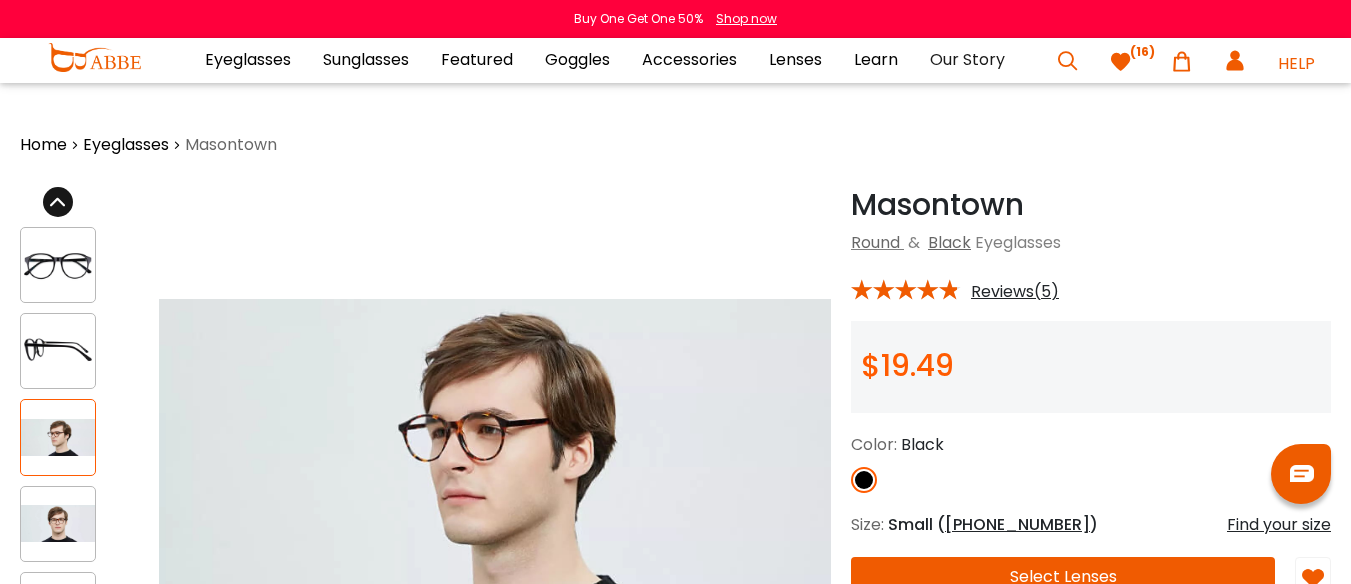 click at bounding box center (58, 202) 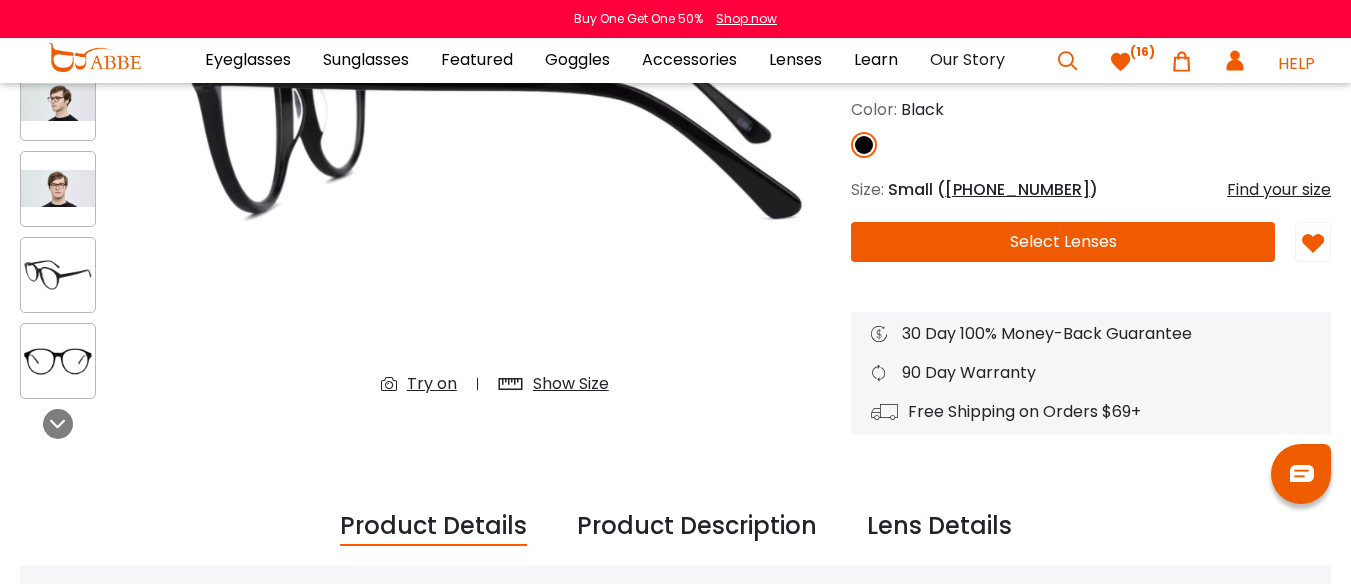 scroll, scrollTop: 0, scrollLeft: 0, axis: both 